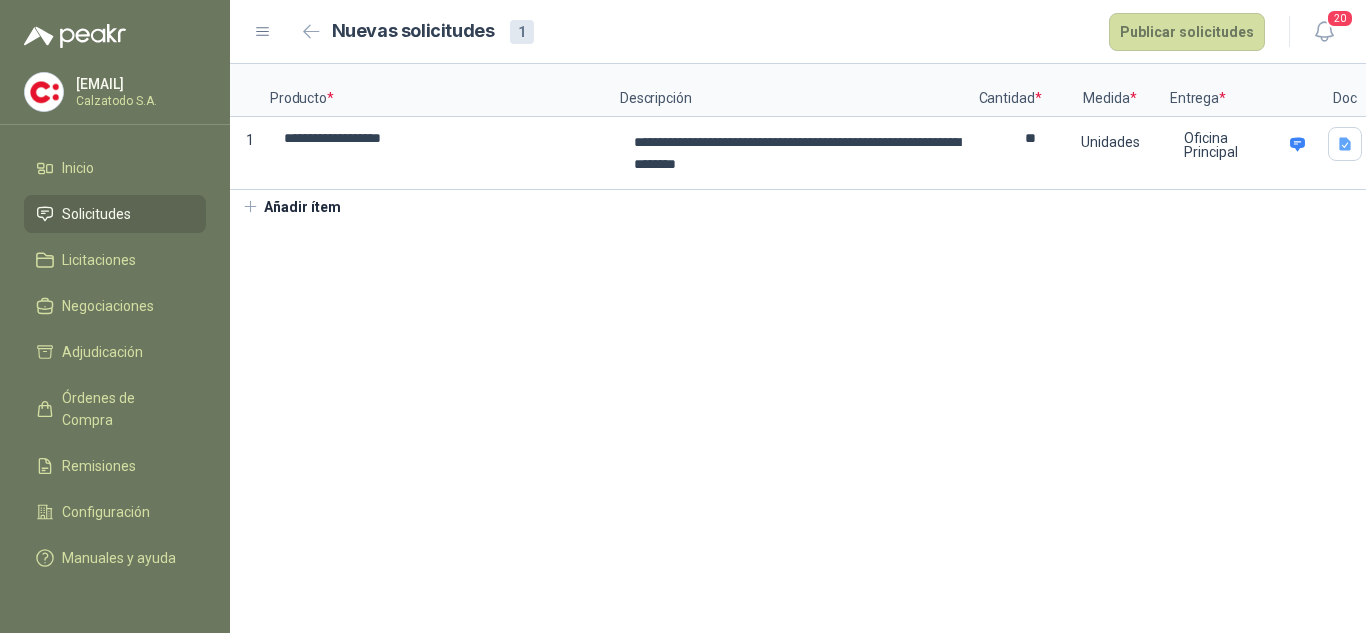 scroll, scrollTop: 0, scrollLeft: 0, axis: both 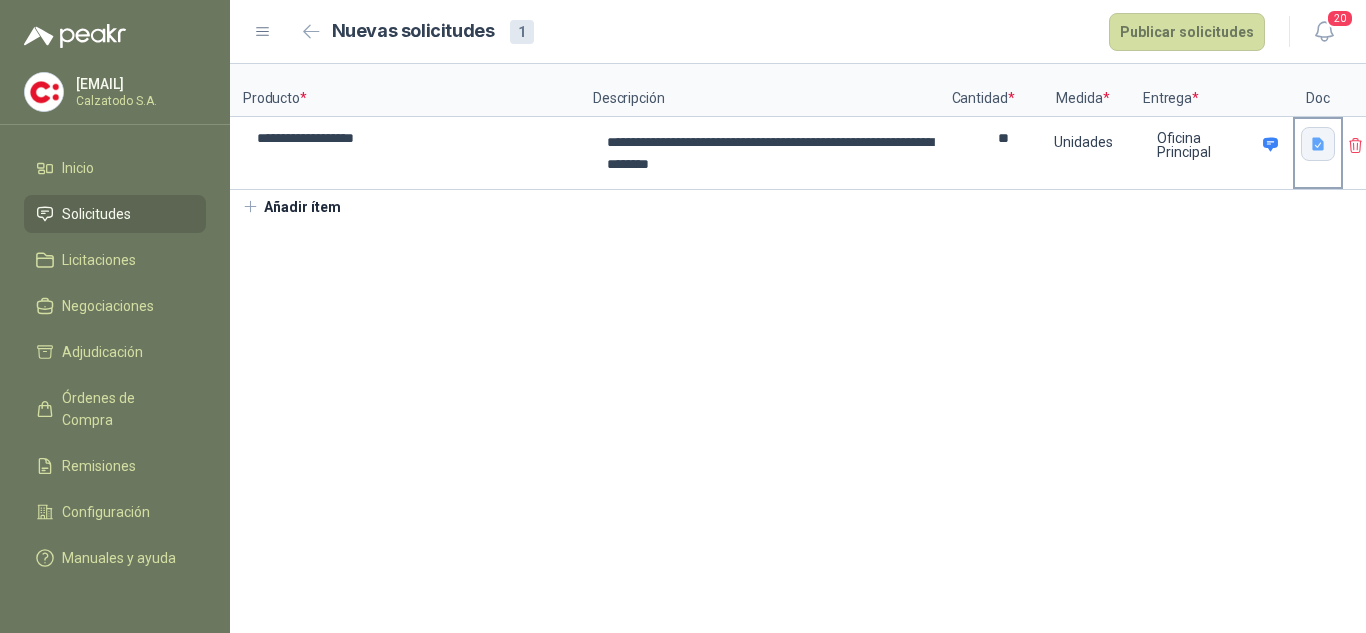 click at bounding box center [1318, 144] 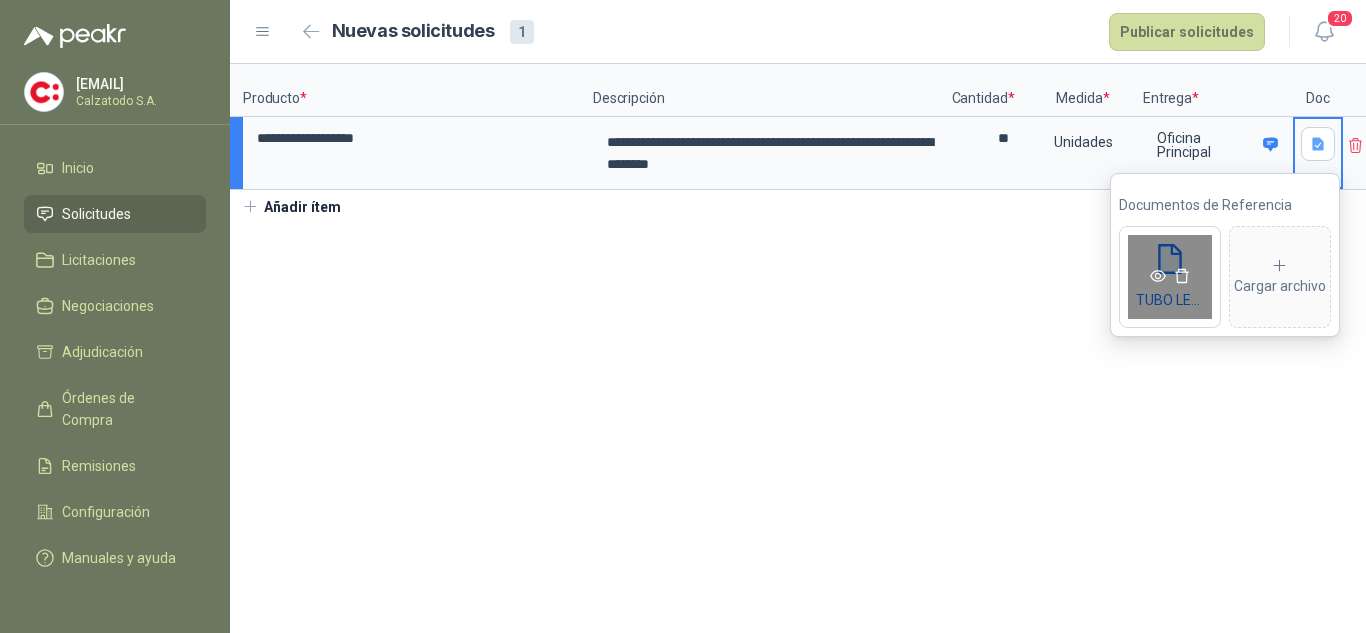 click 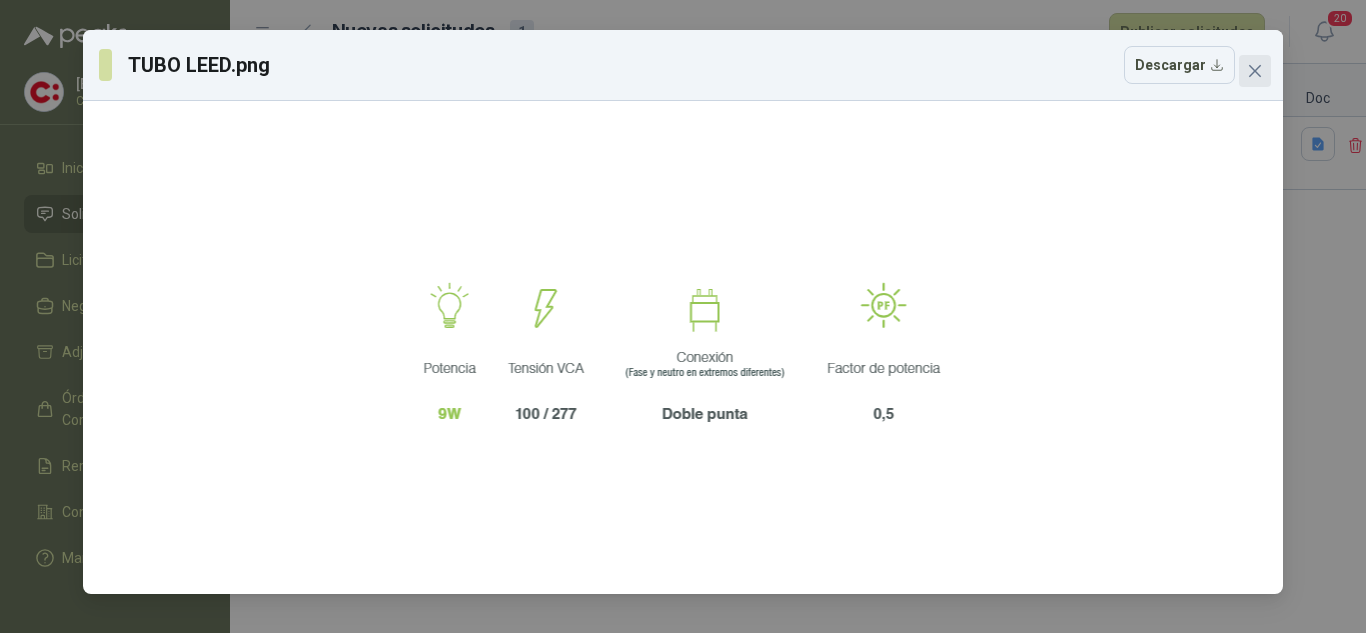 click 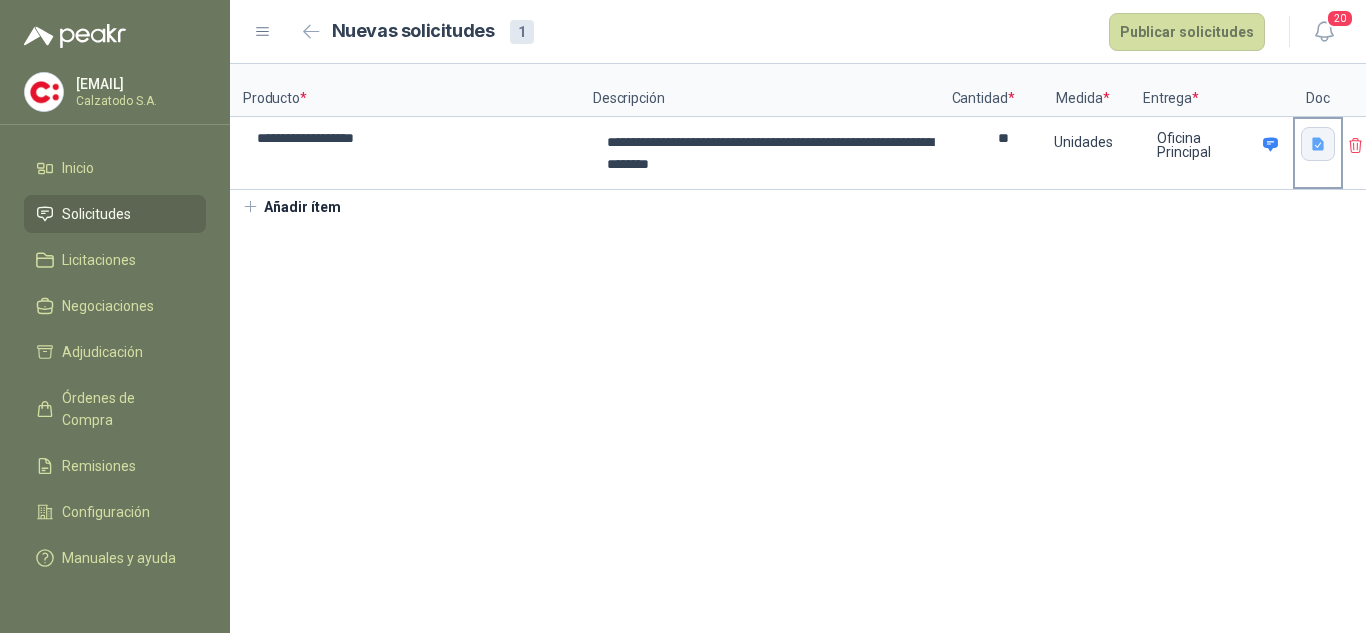 click 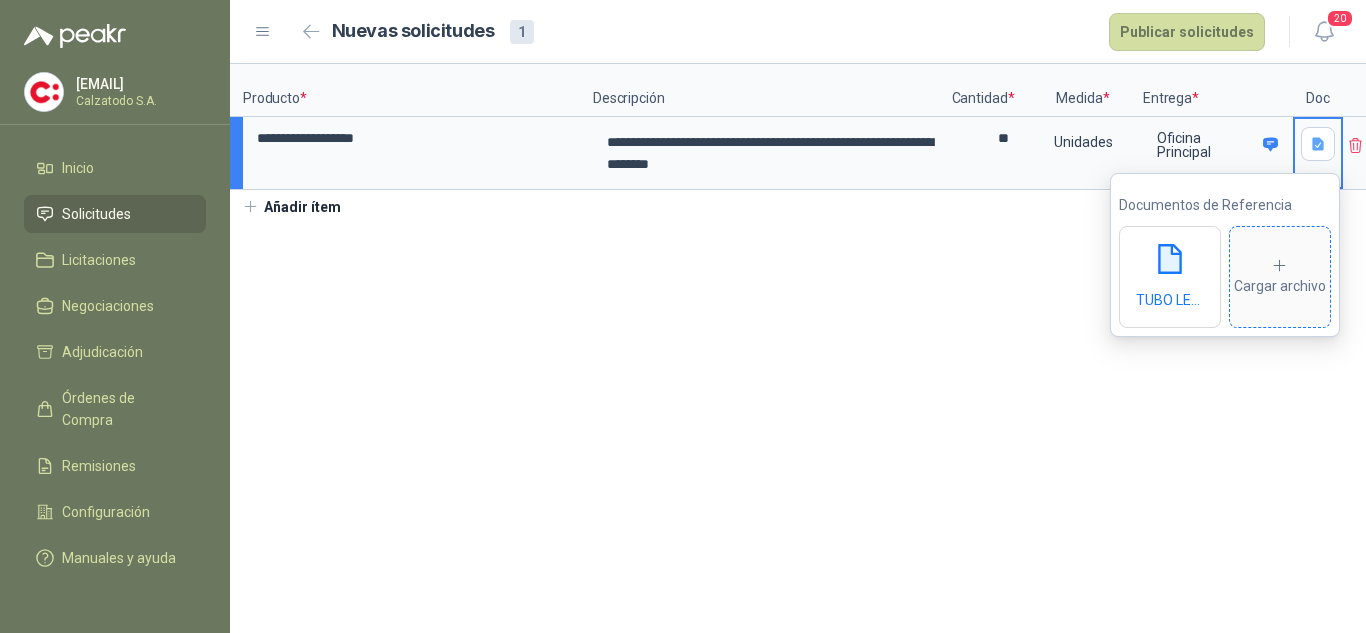 click on "Cargar archivo" at bounding box center (1280, 277) 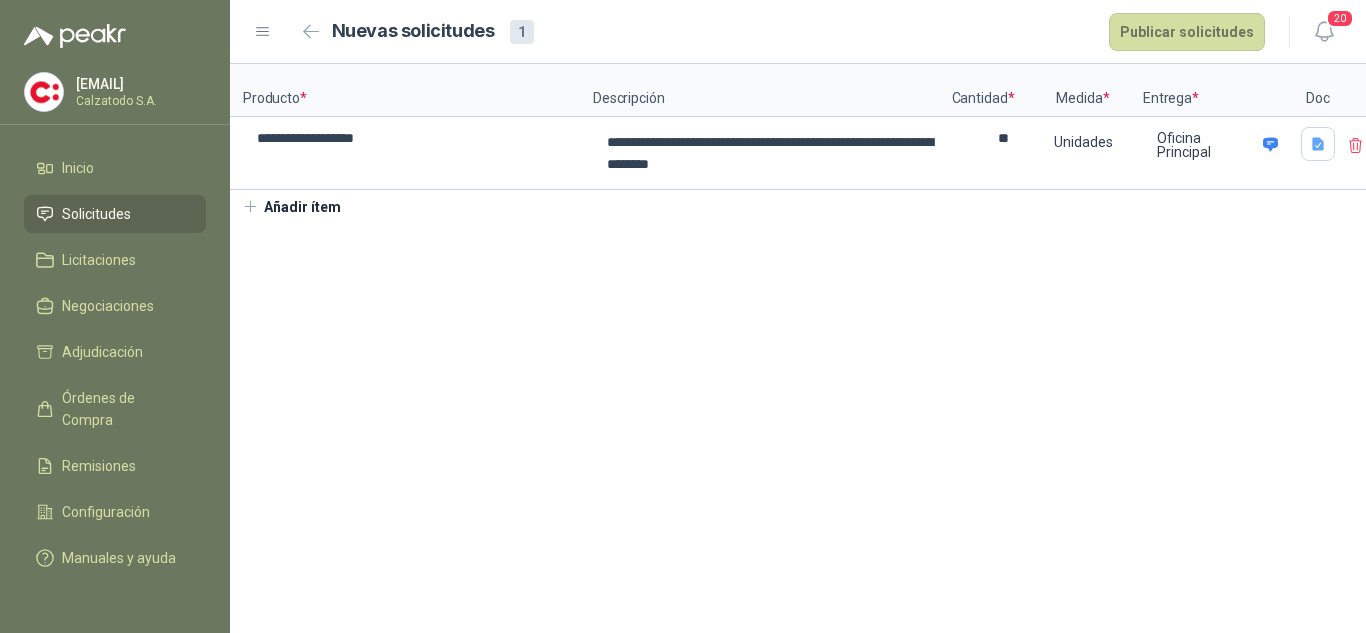 click on "**********" at bounding box center (798, 348) 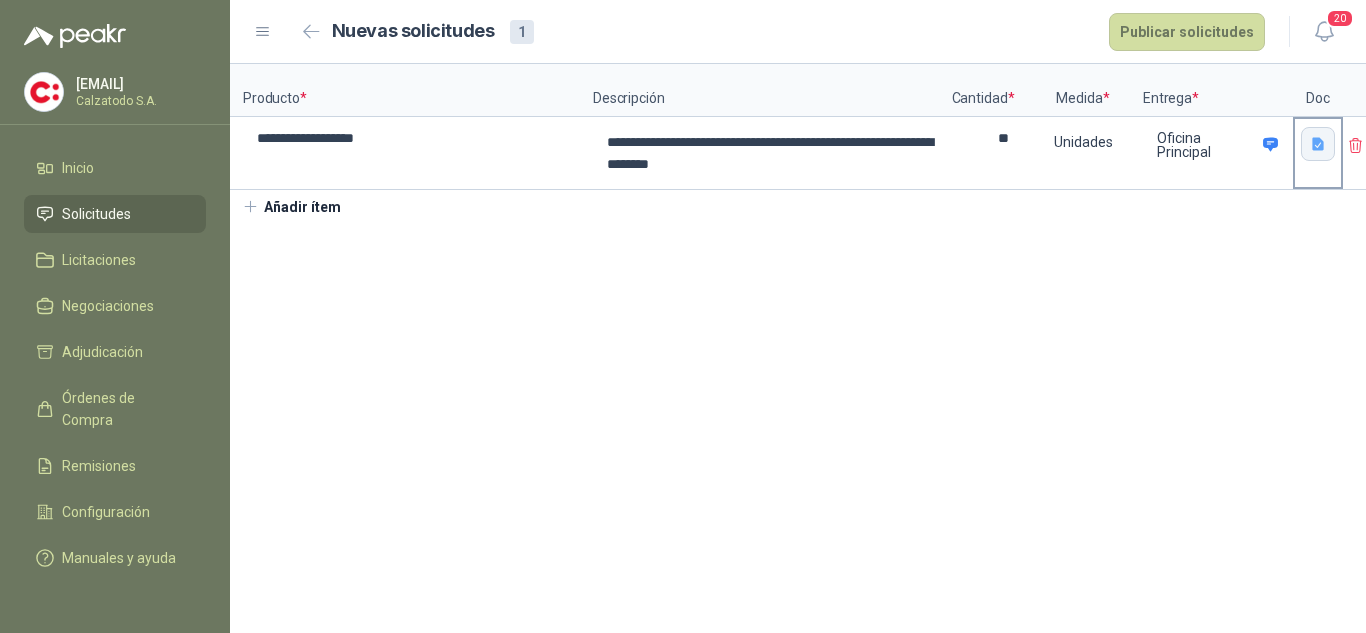 click 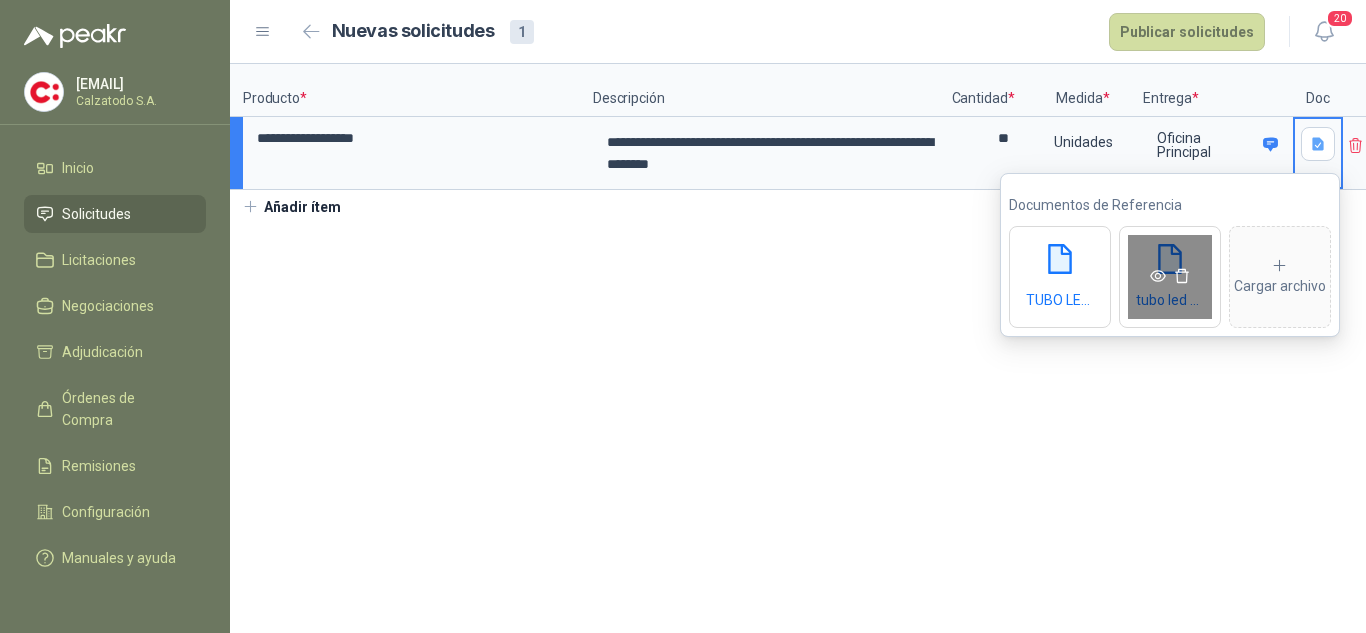 click 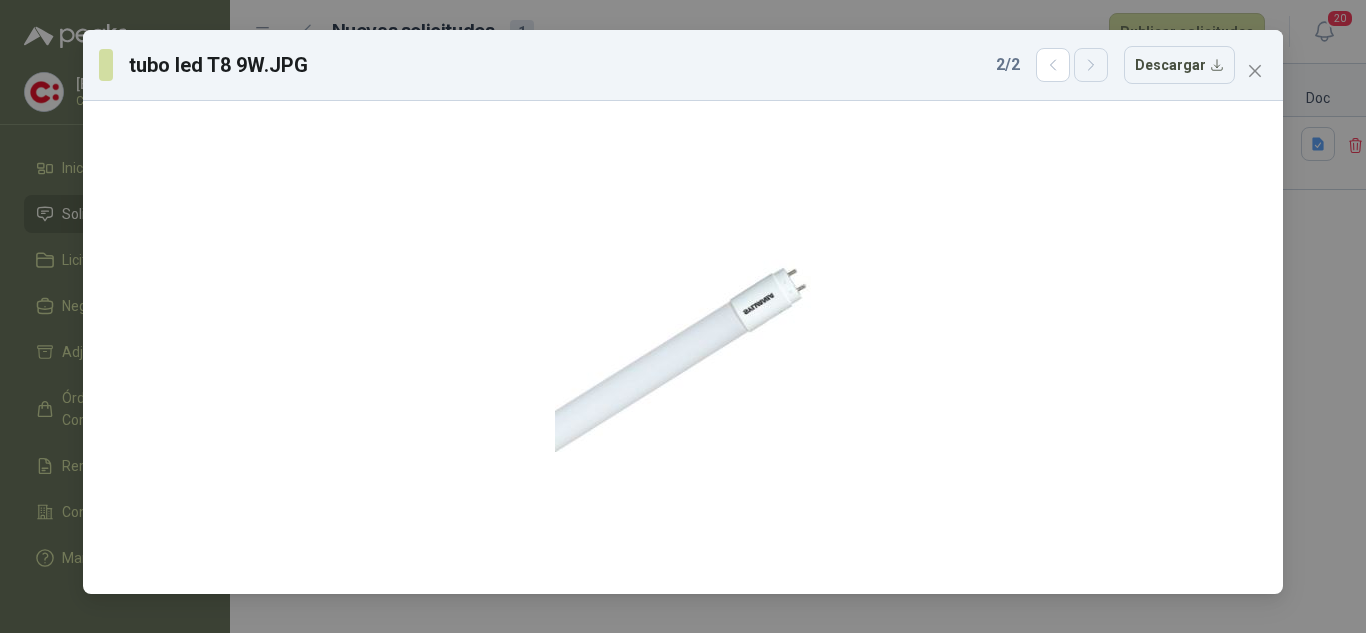 click 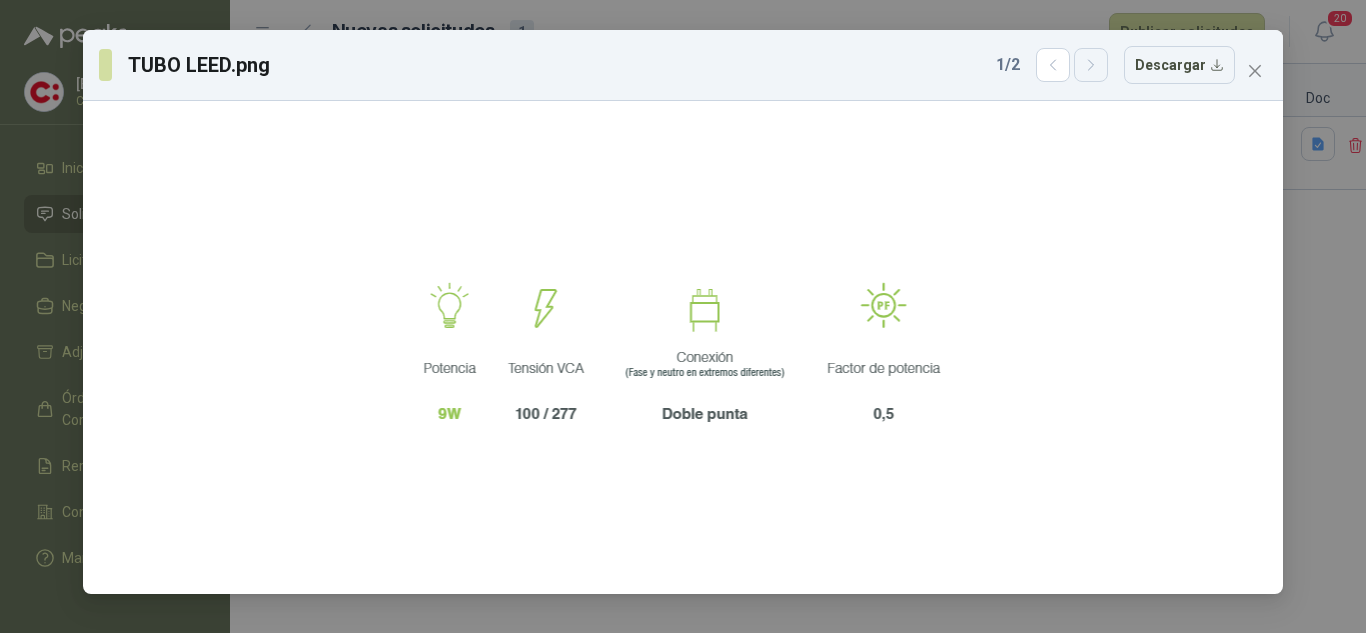 click 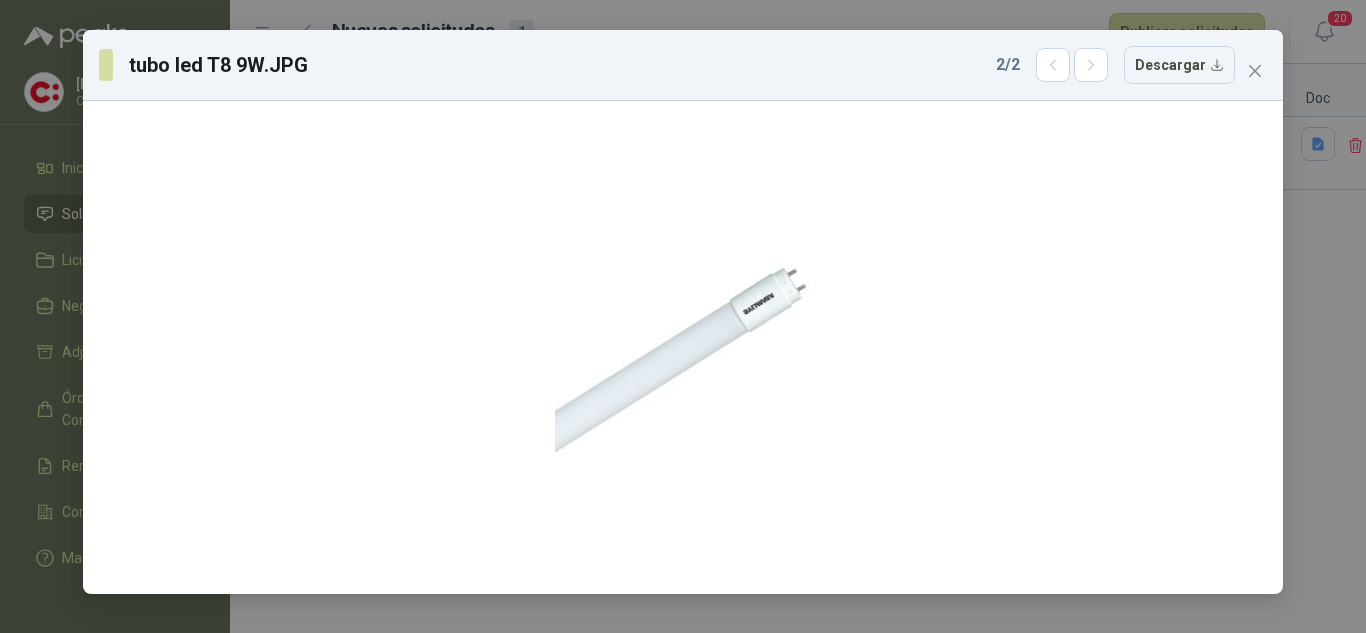 click 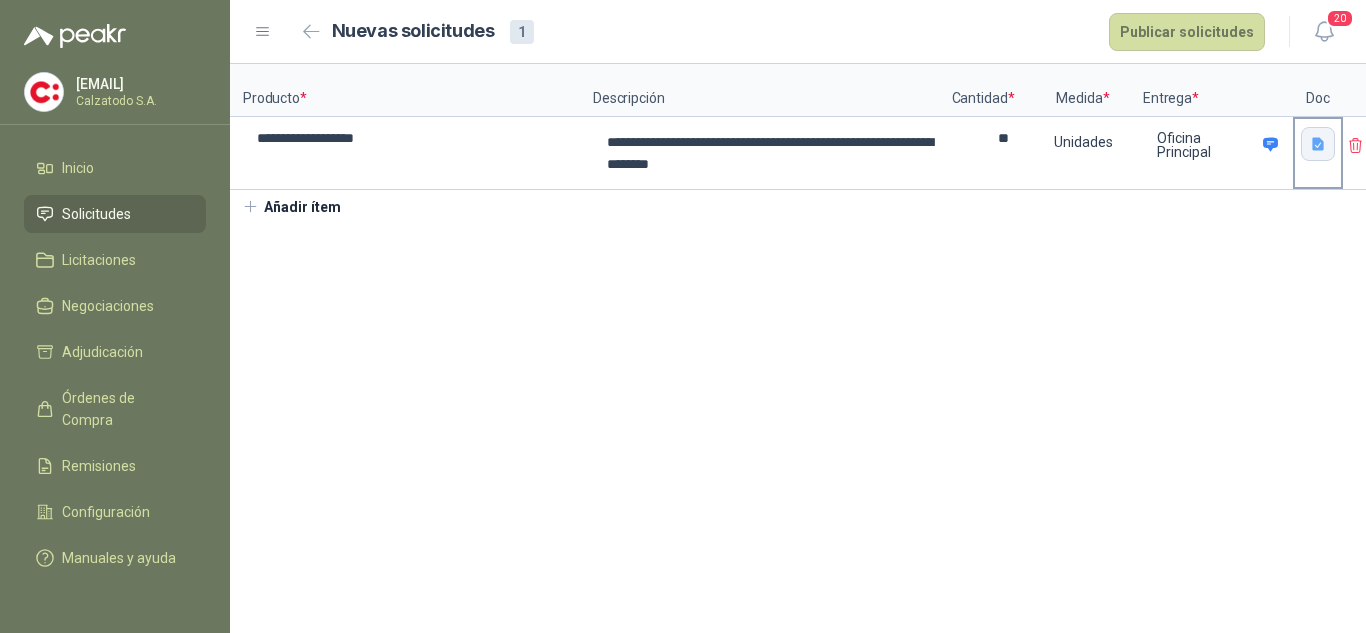 click at bounding box center [1318, 144] 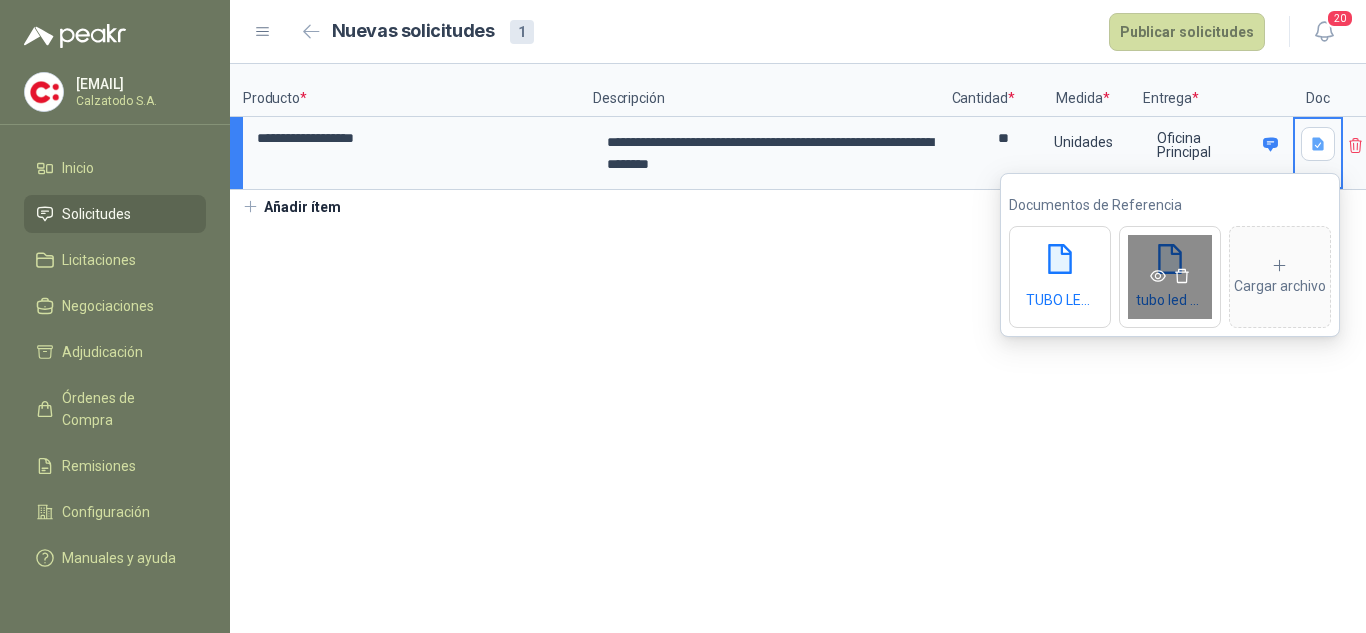 click 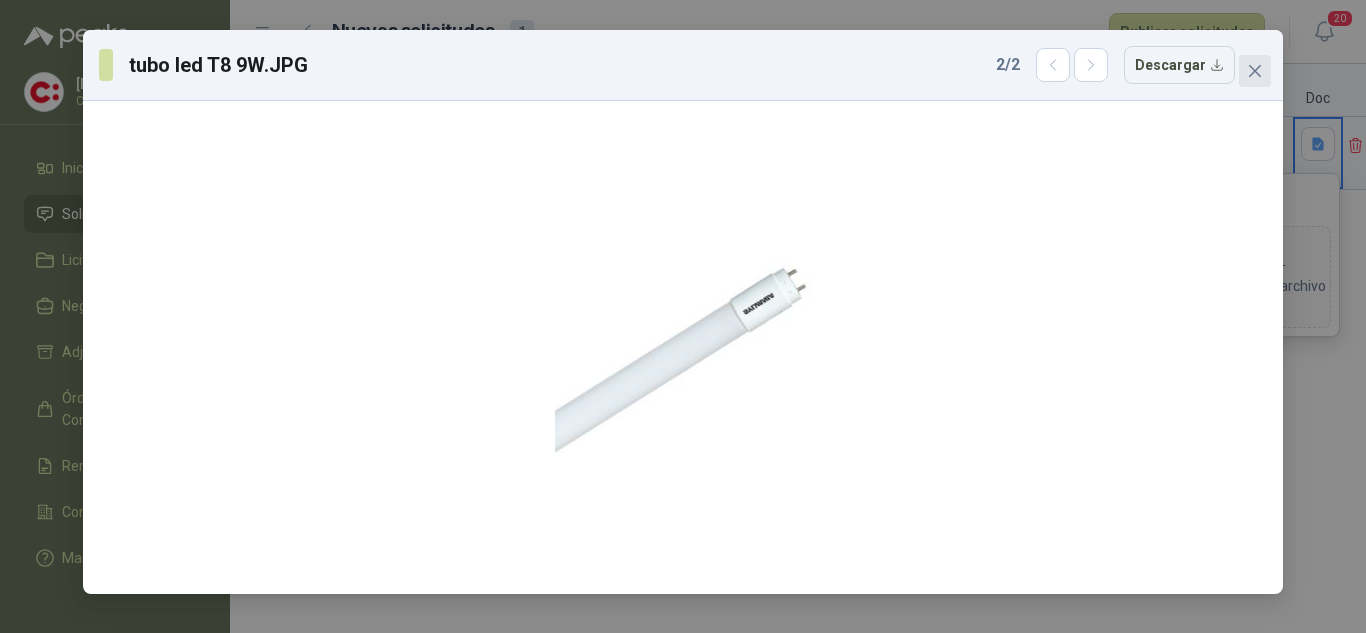 click 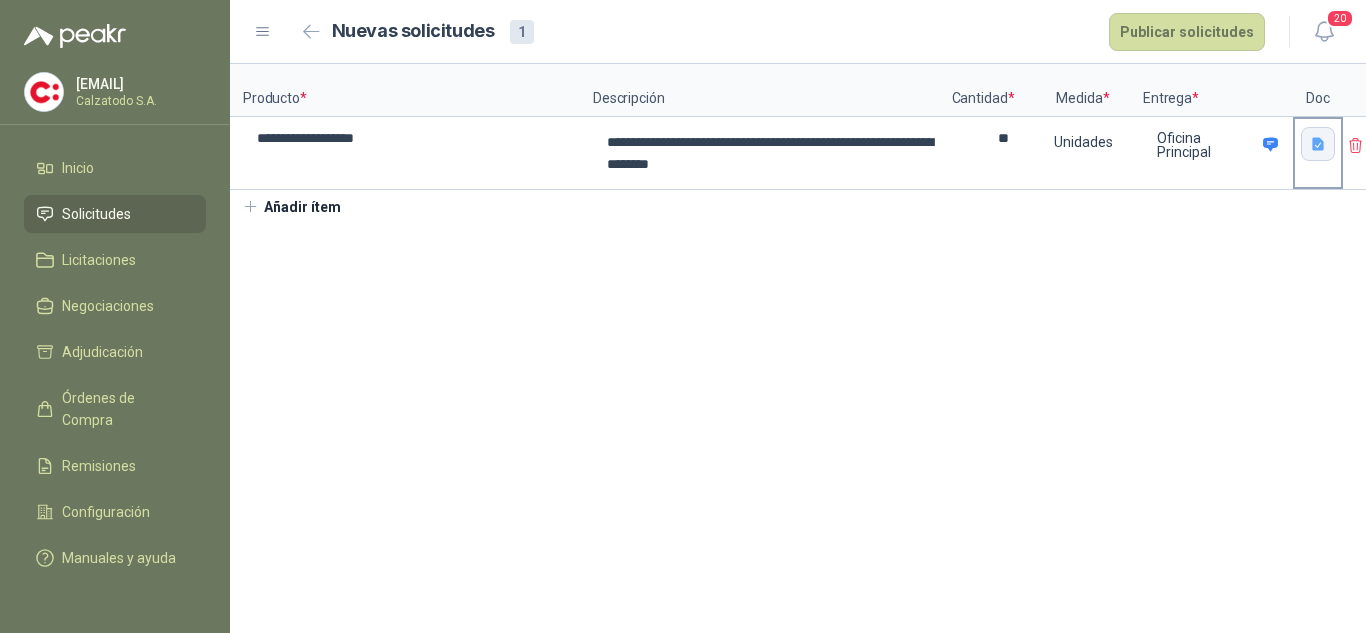 click 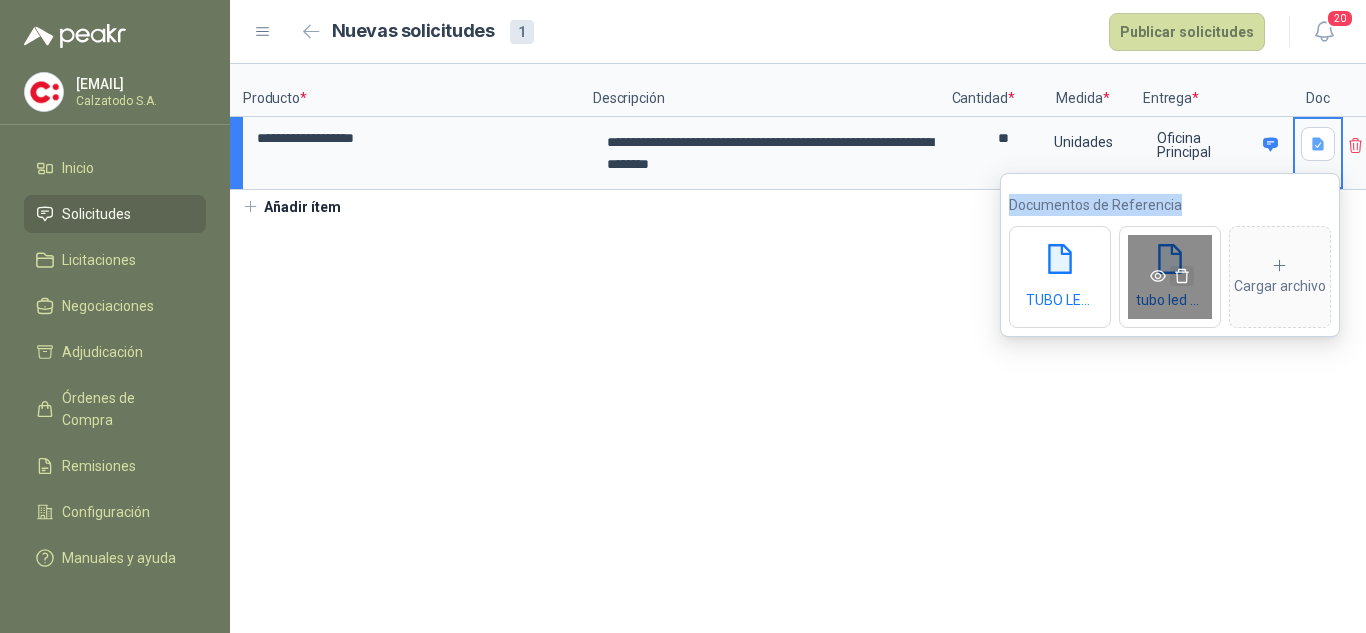 click 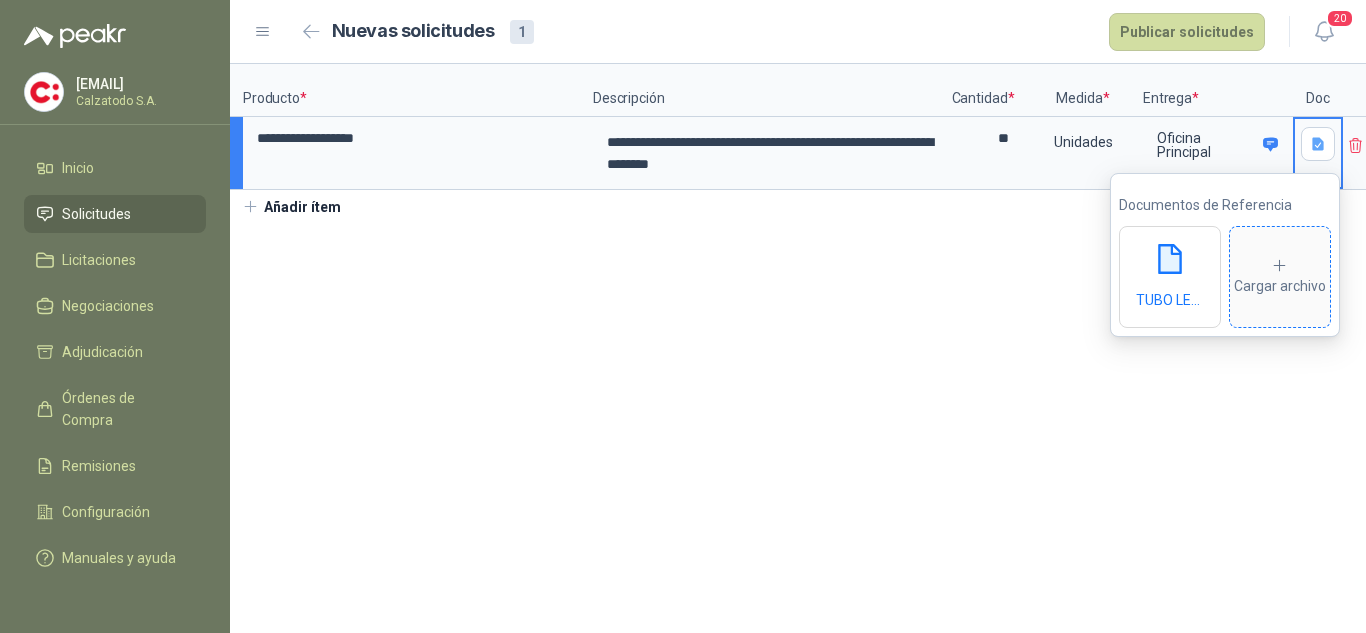 click on "Cargar archivo" at bounding box center (1280, 277) 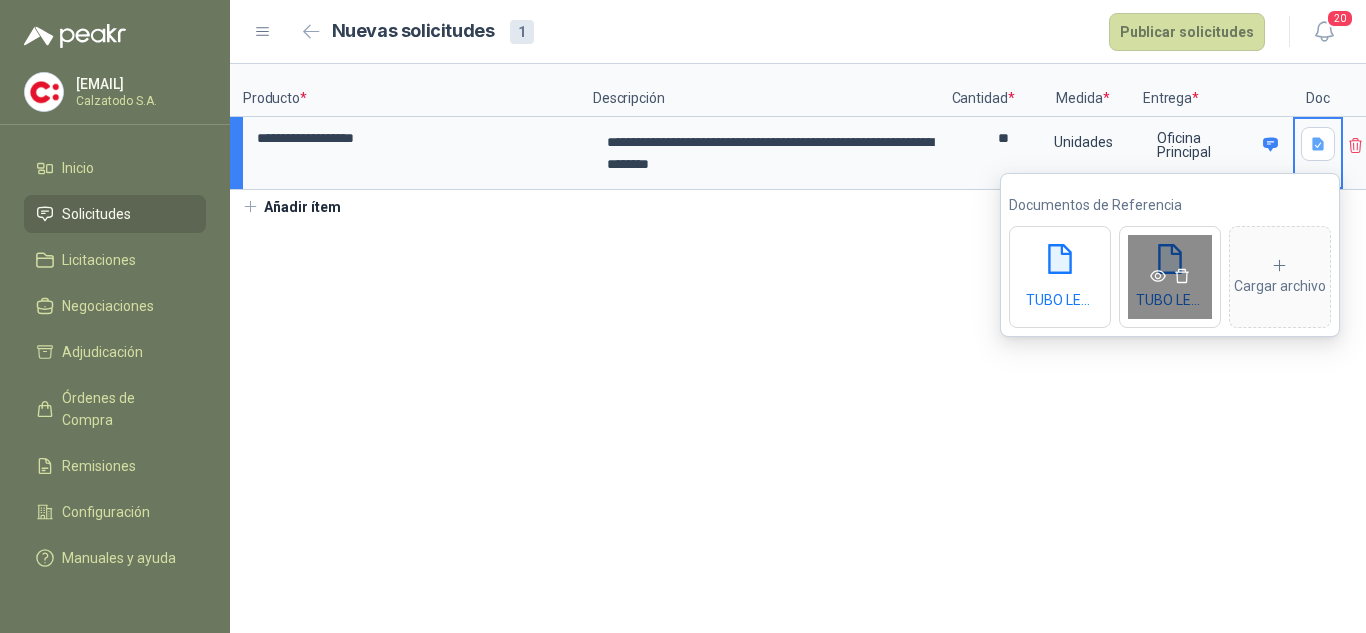 click 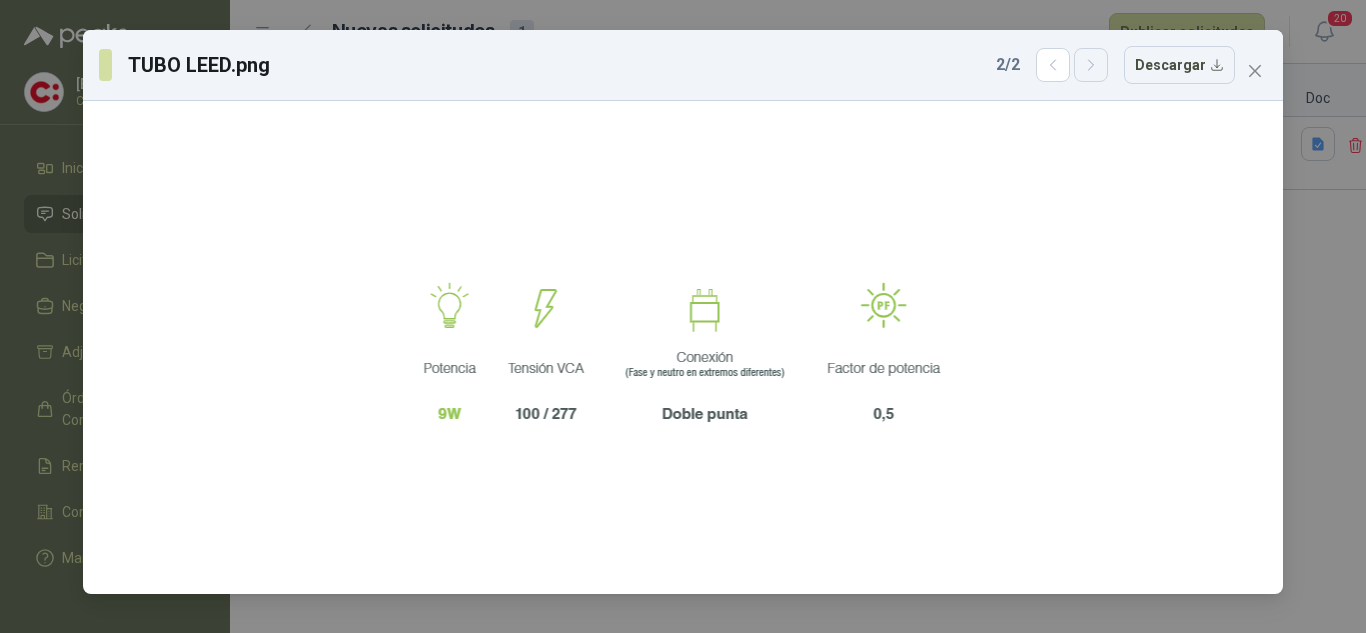 click 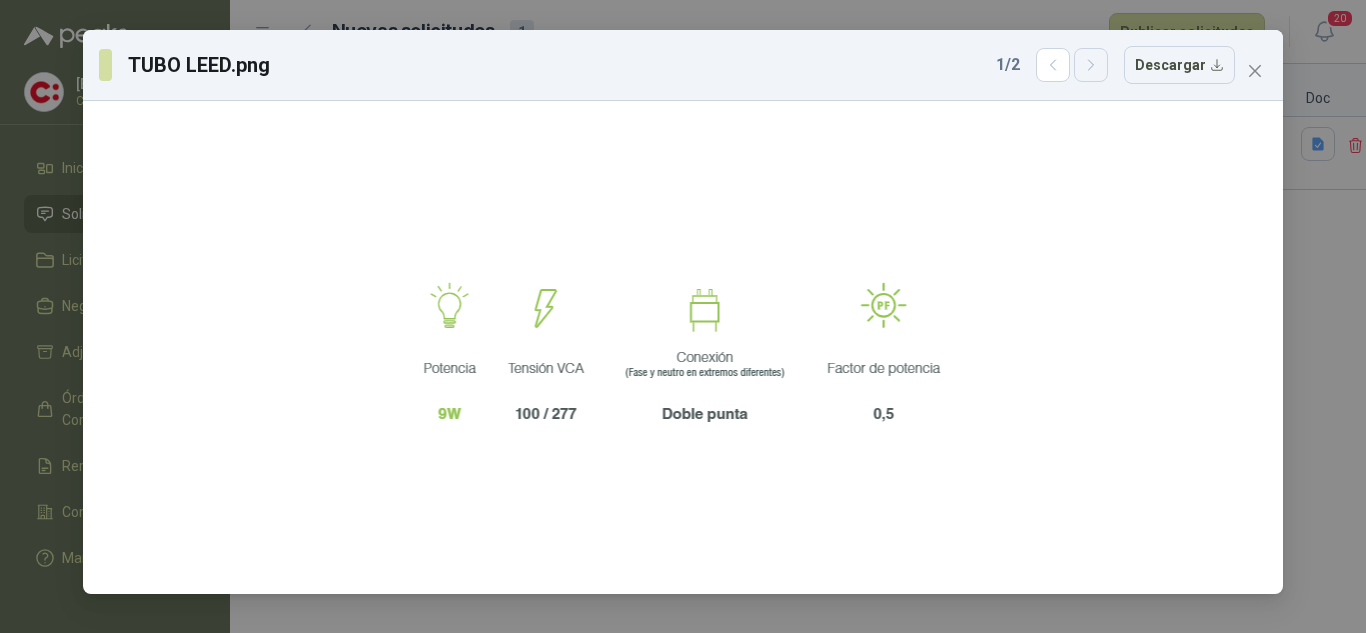 click 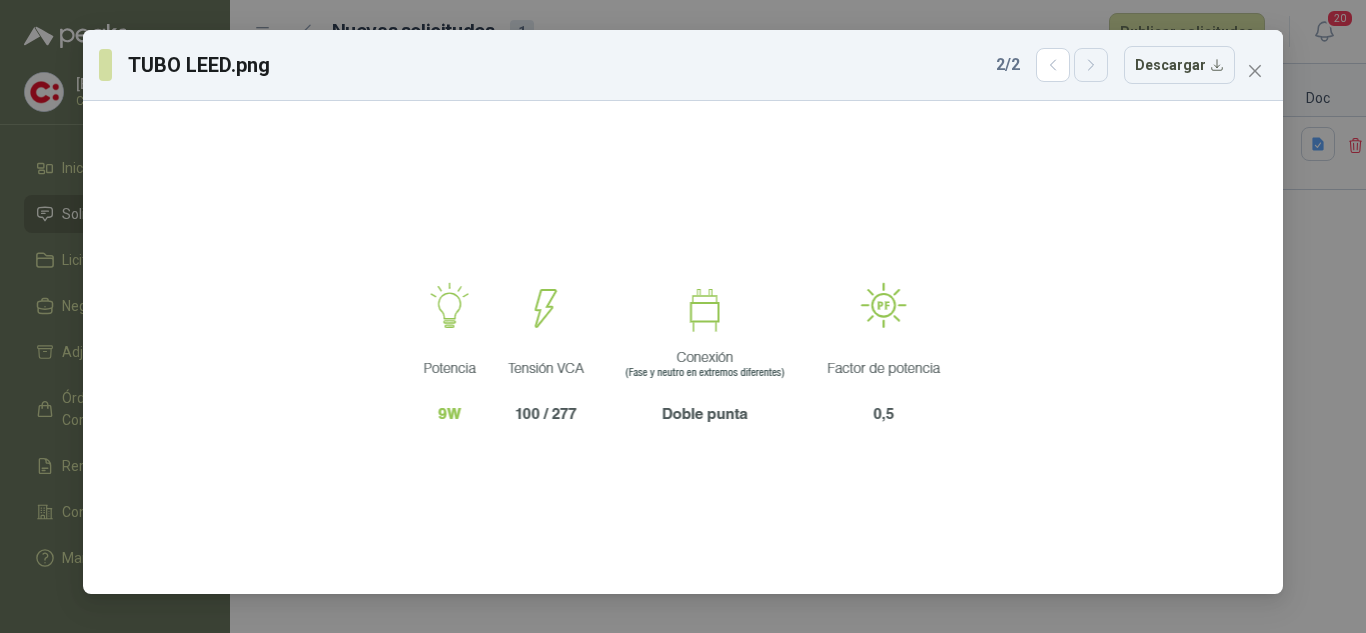 click 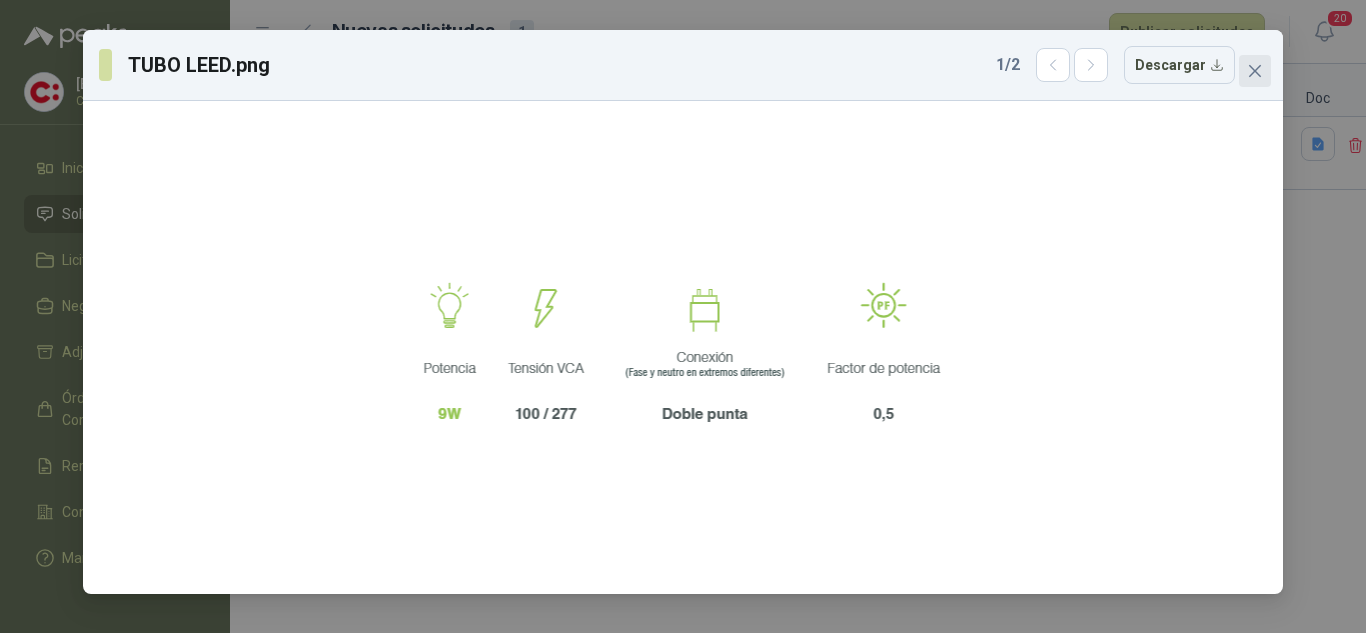 click 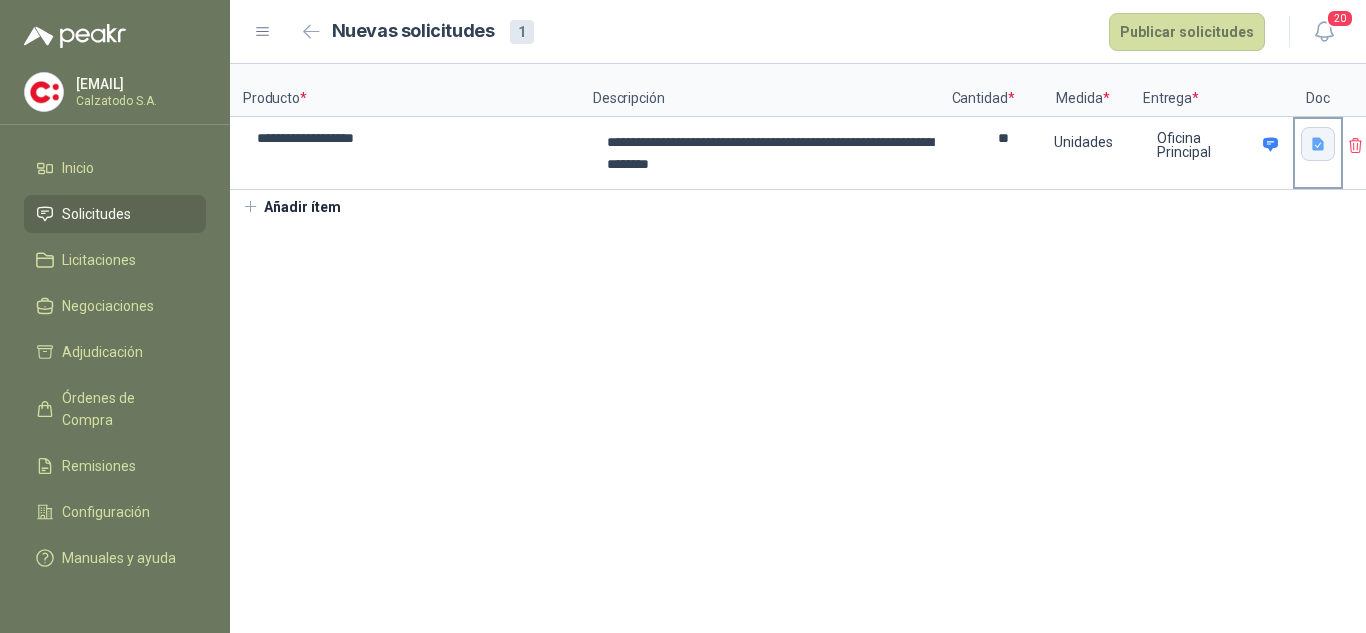 click at bounding box center [1318, 144] 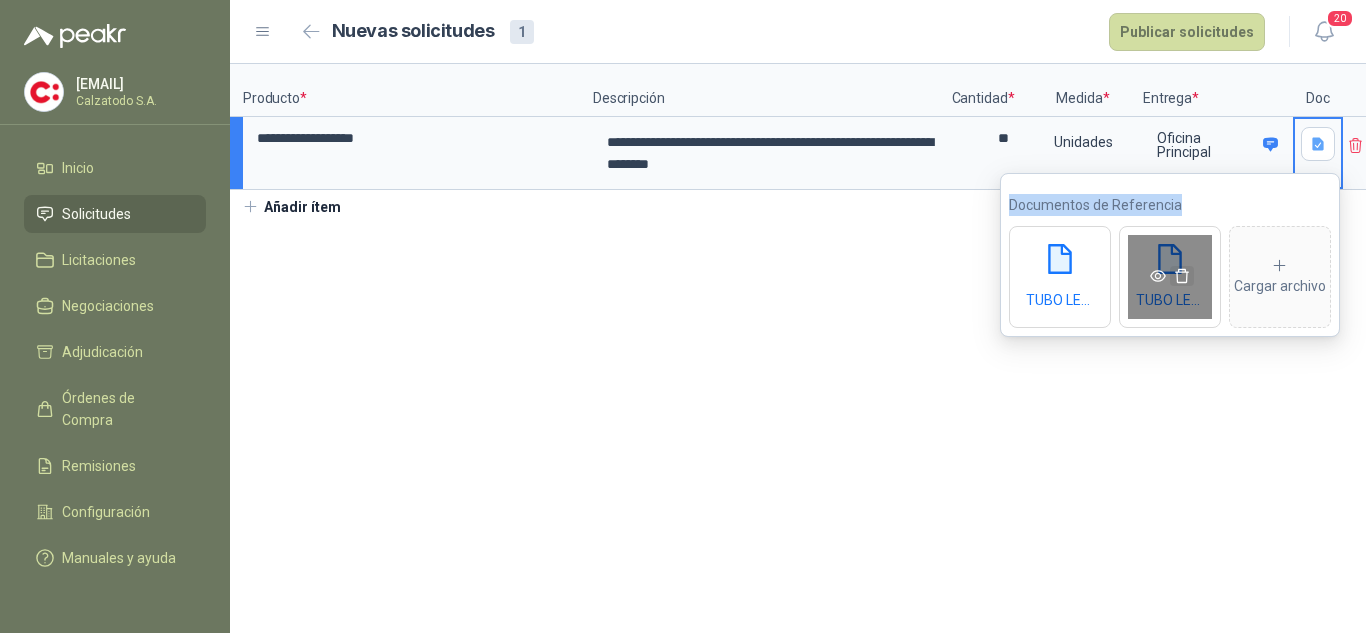 click 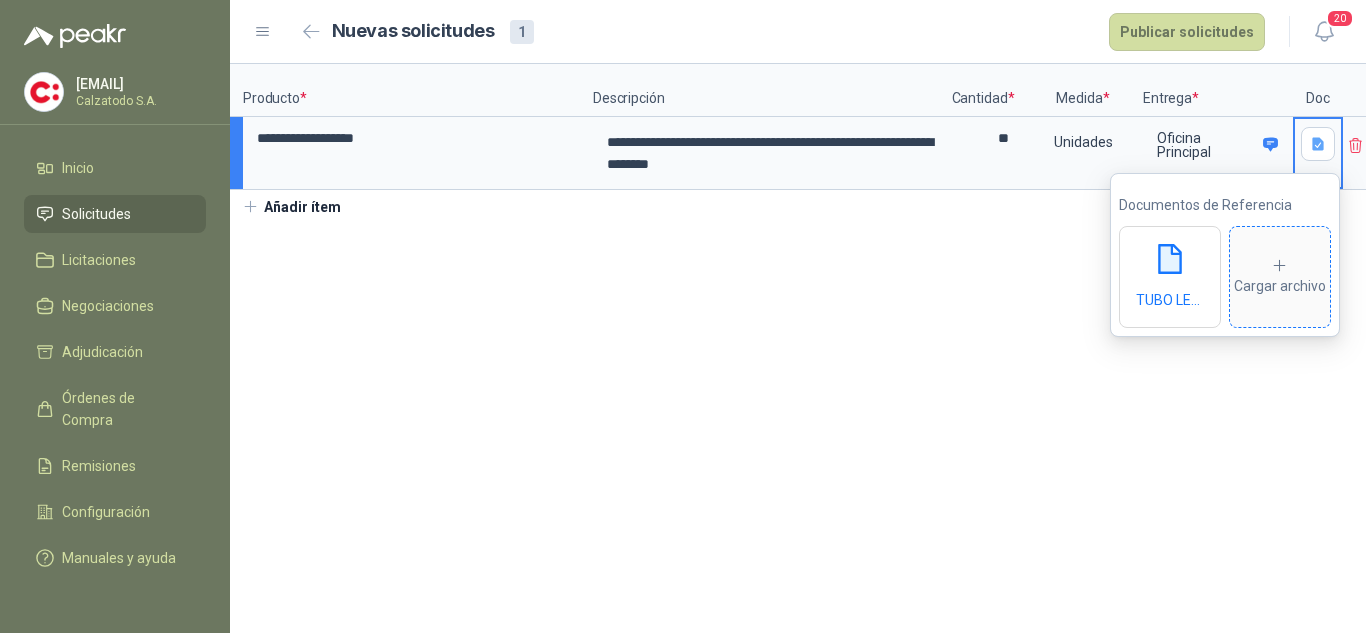 click on "Cargar archivo" at bounding box center [1280, 277] 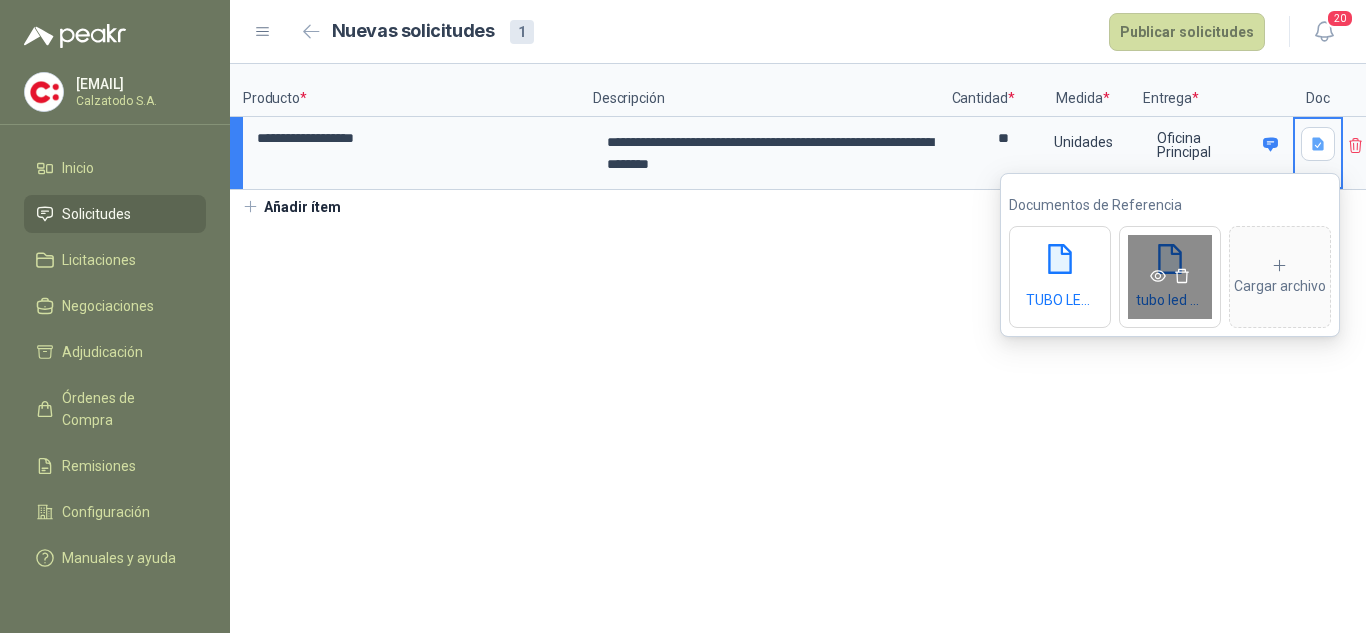 click 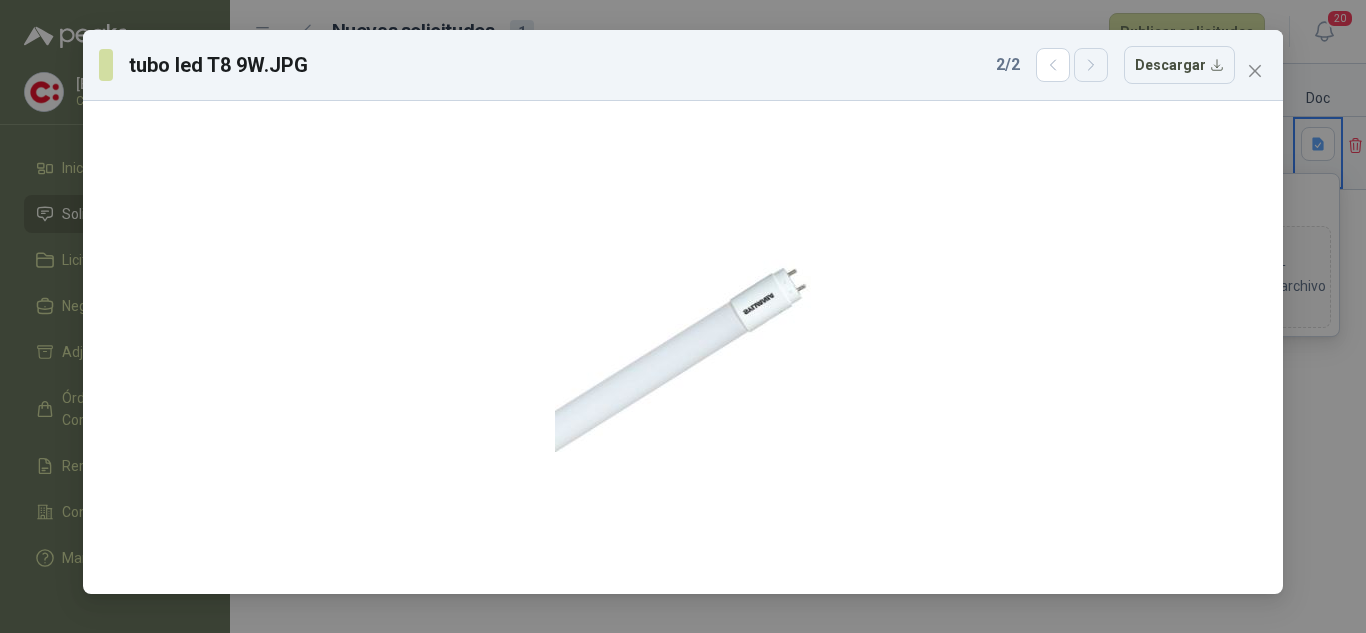 click 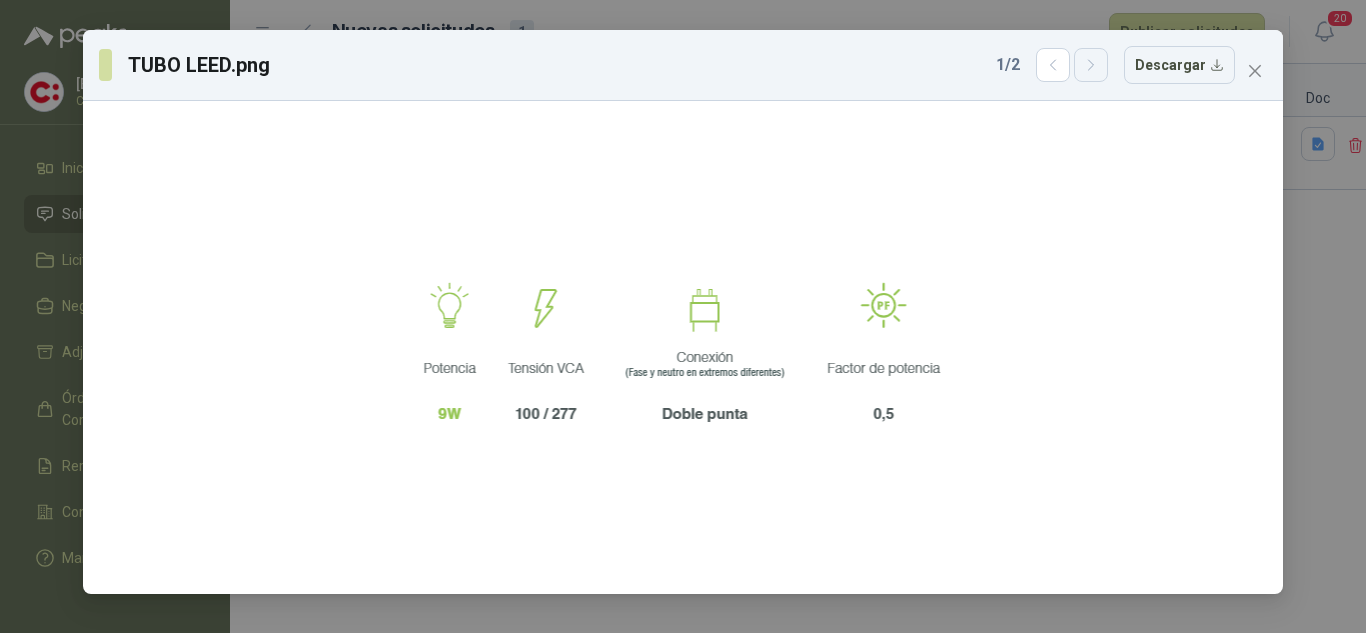 click 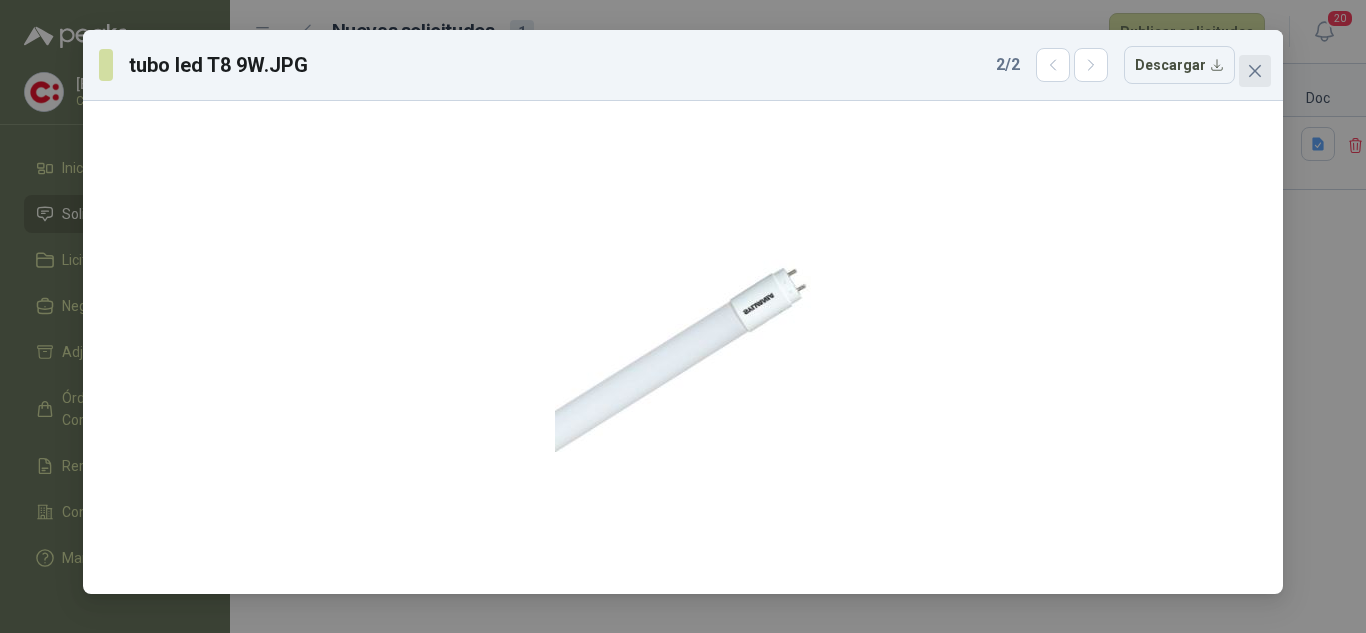 click 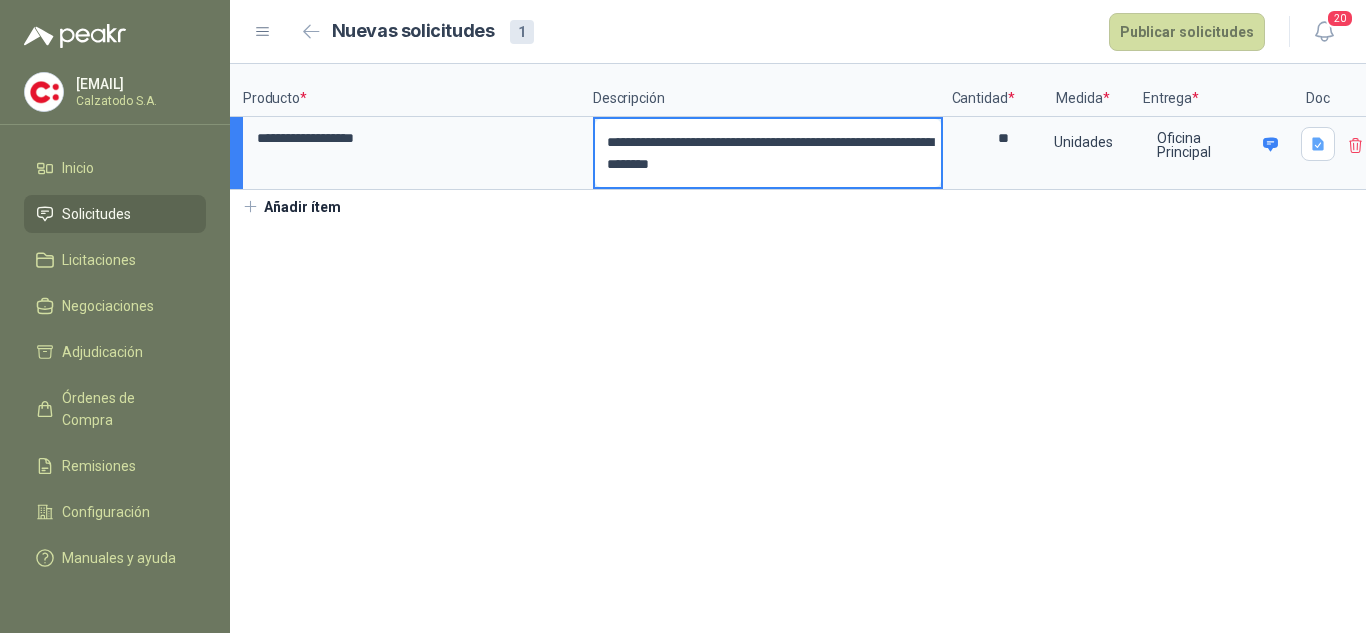 click on "**********" at bounding box center [768, 153] 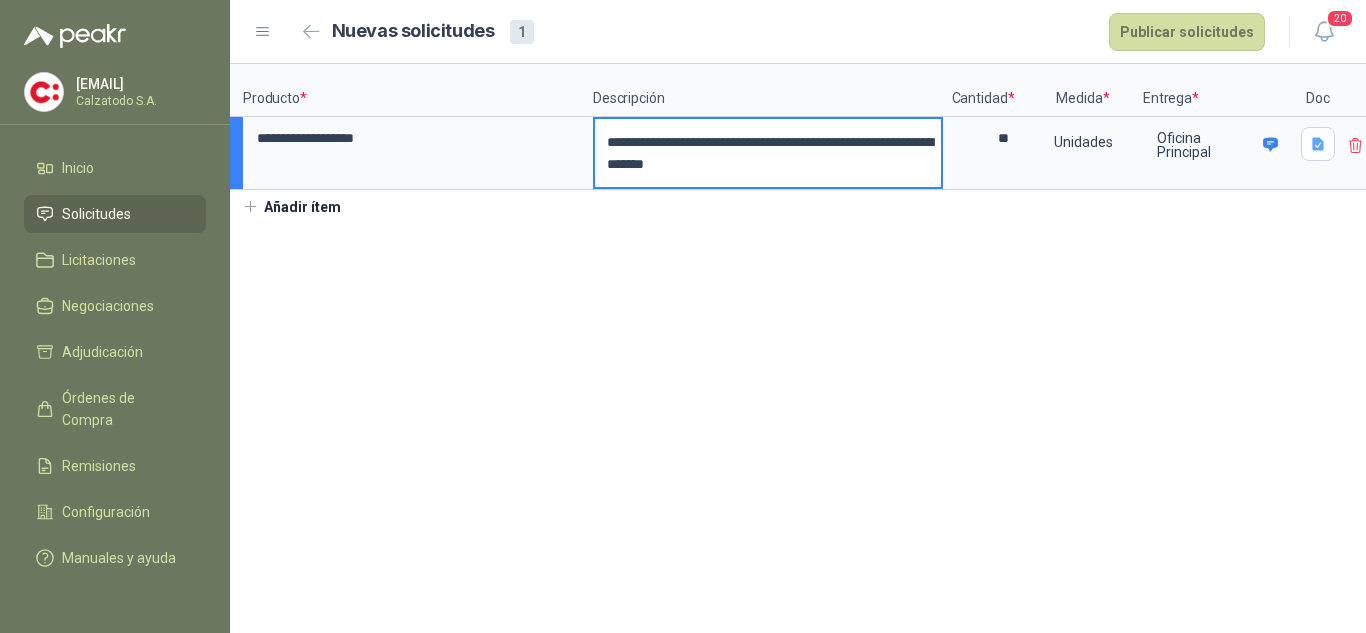 type on "**********" 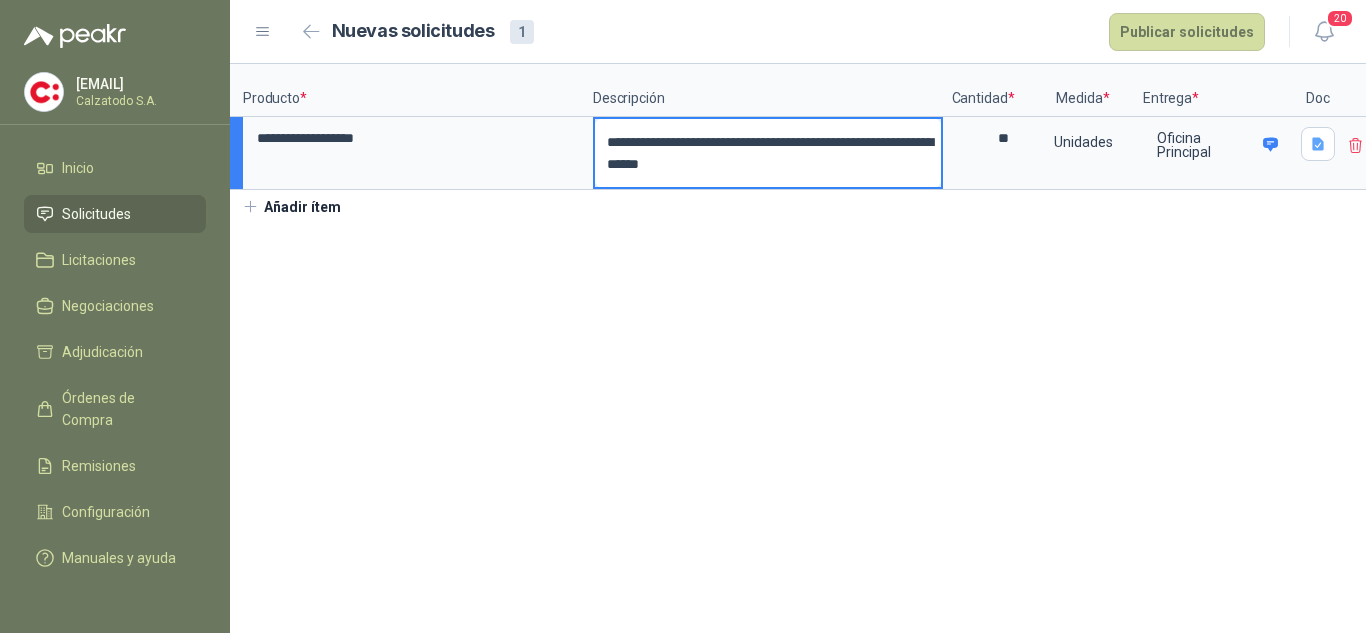 type on "**********" 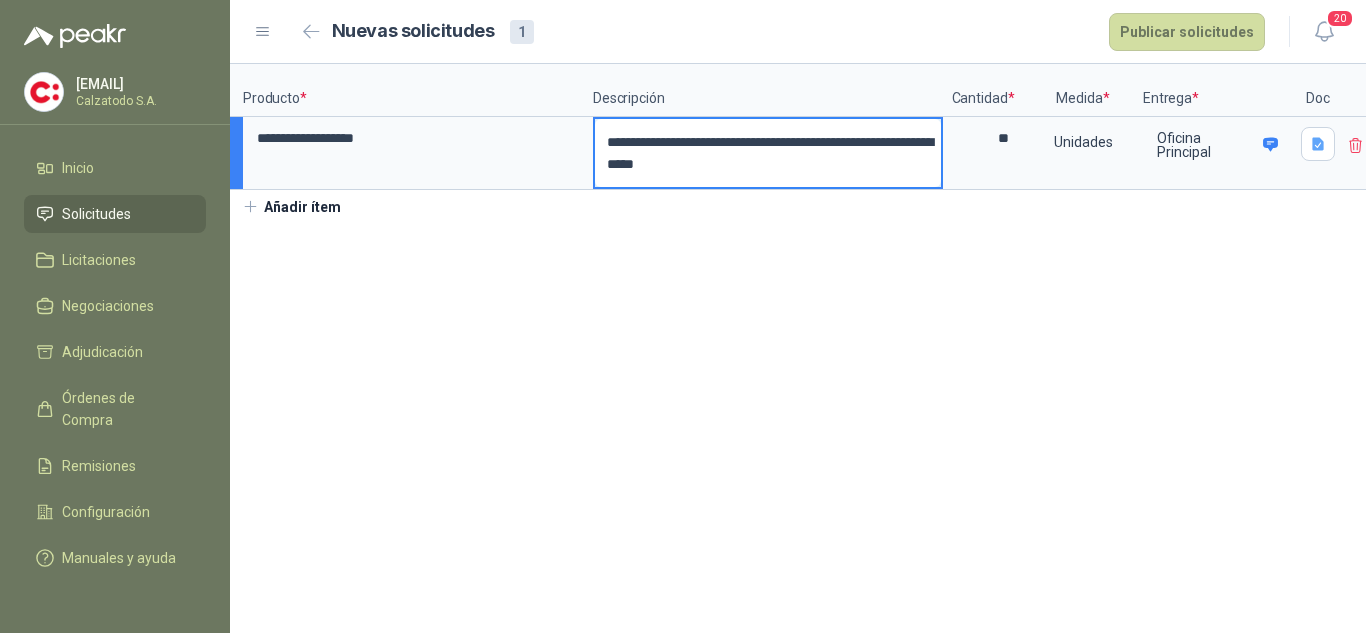 type on "**********" 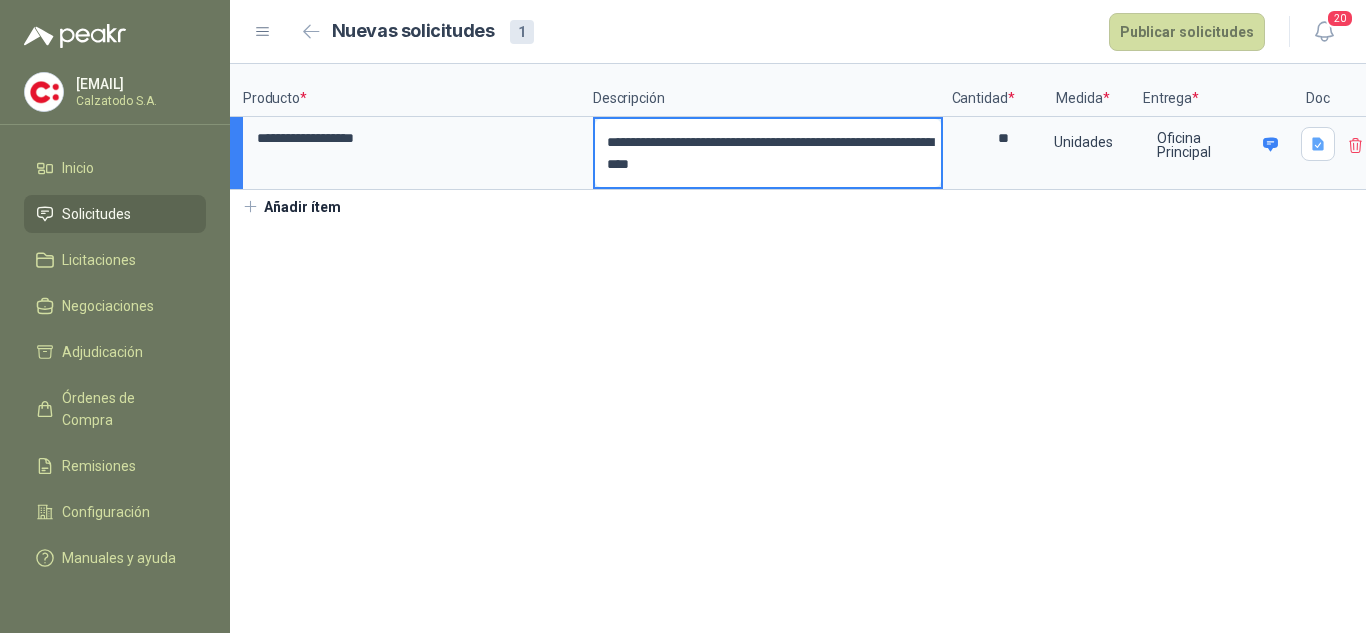 type on "**********" 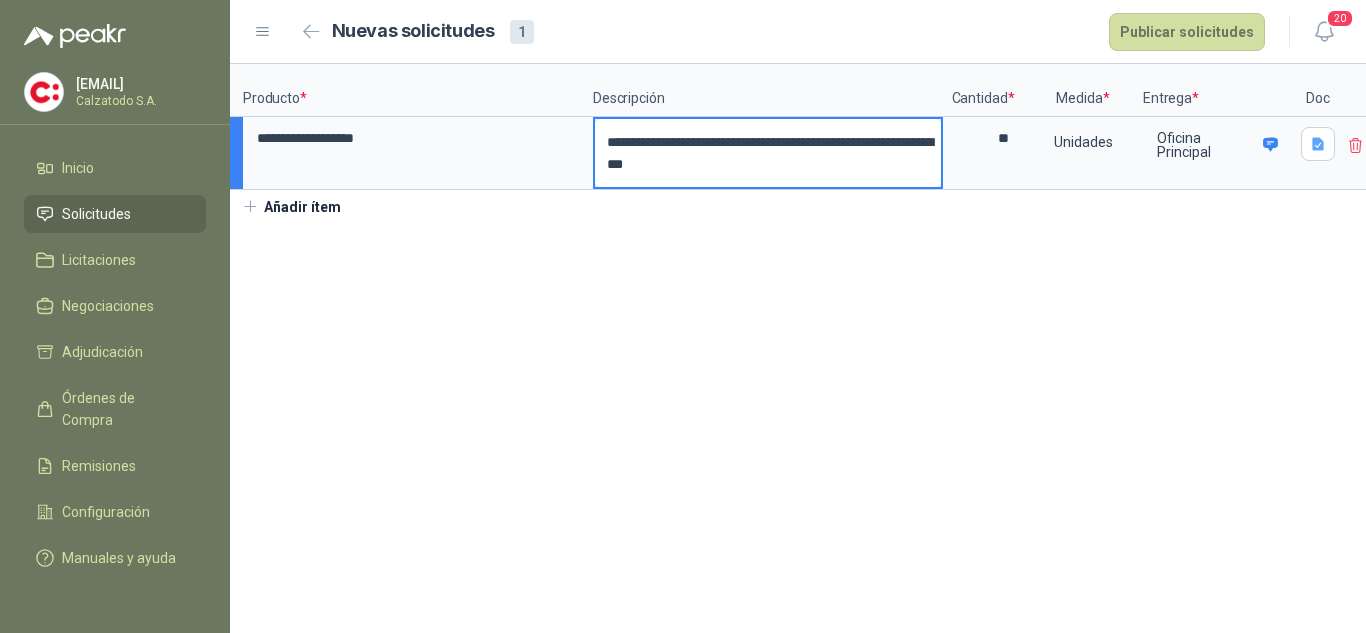 type on "**********" 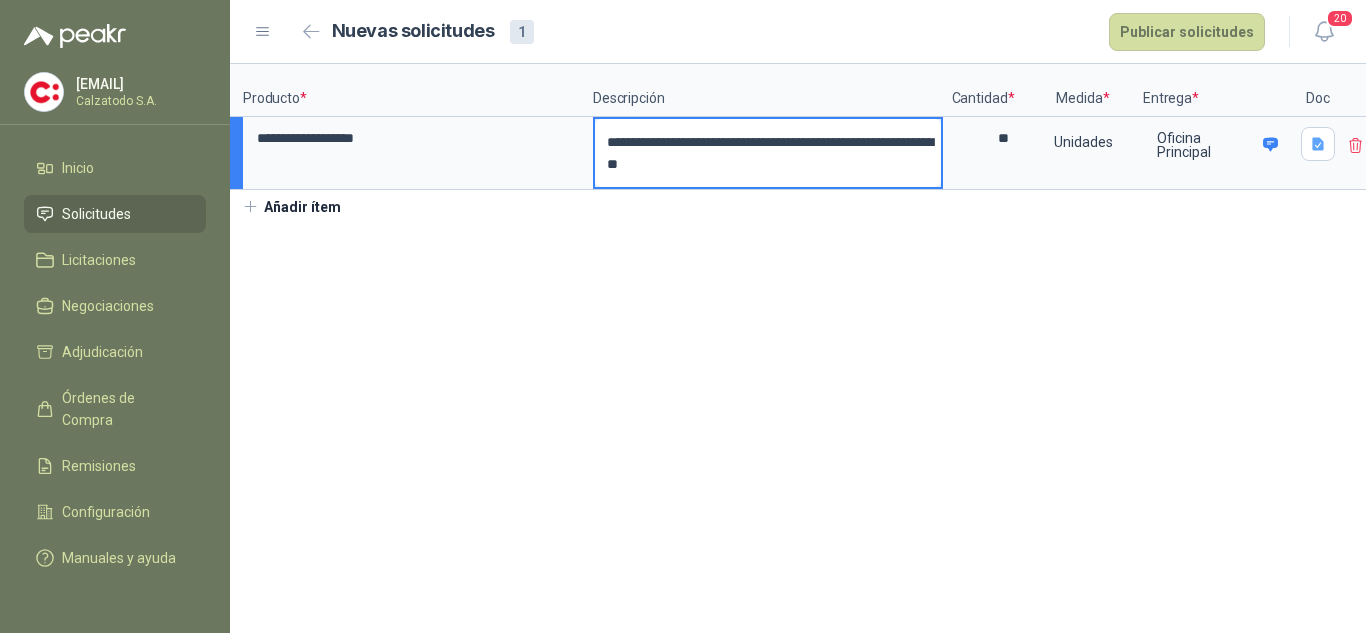 type on "**********" 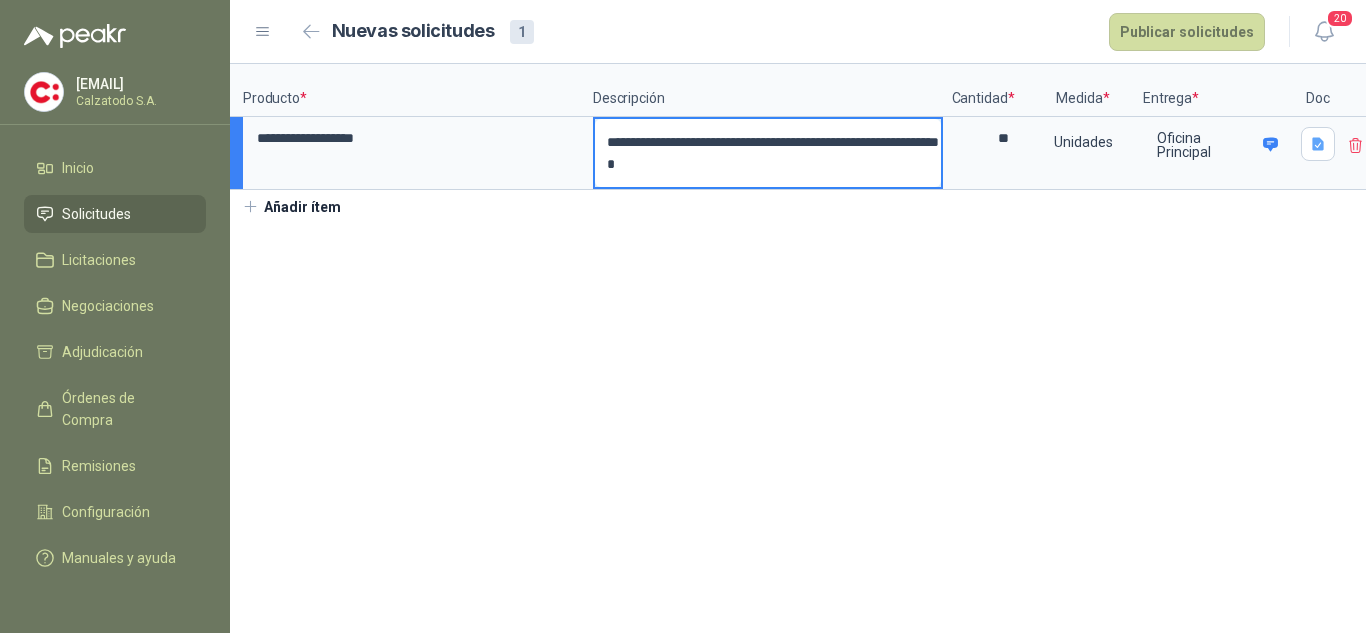 type on "**********" 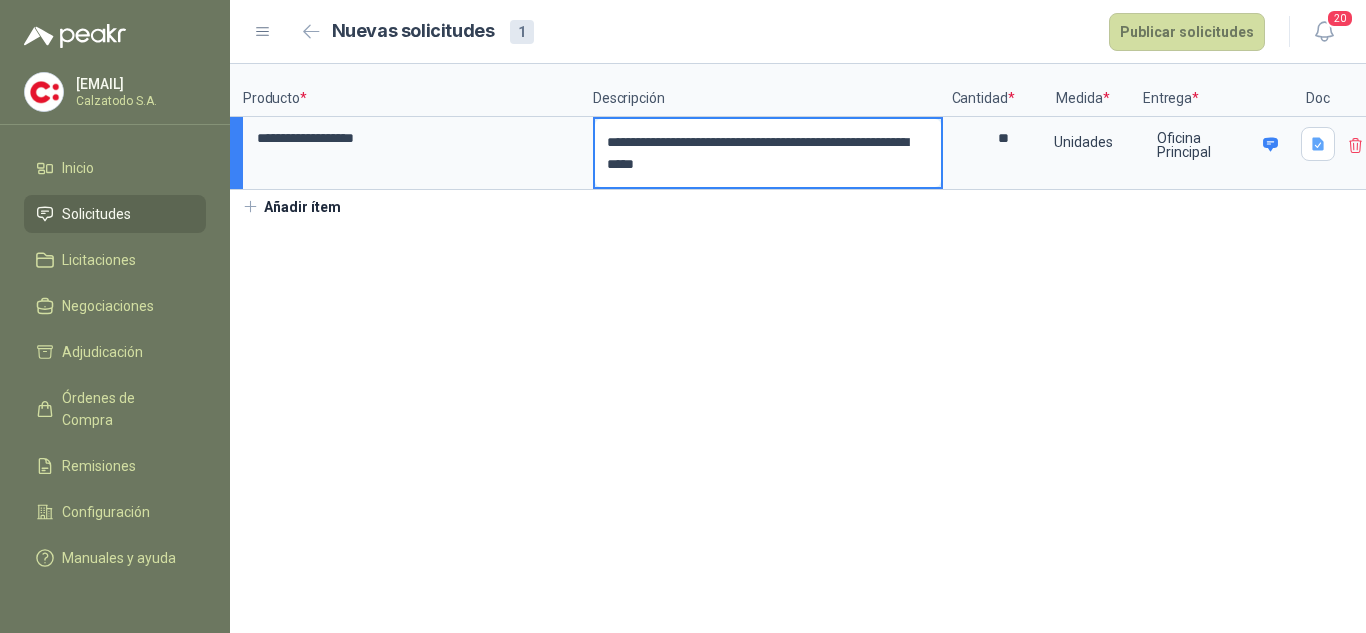 type on "**********" 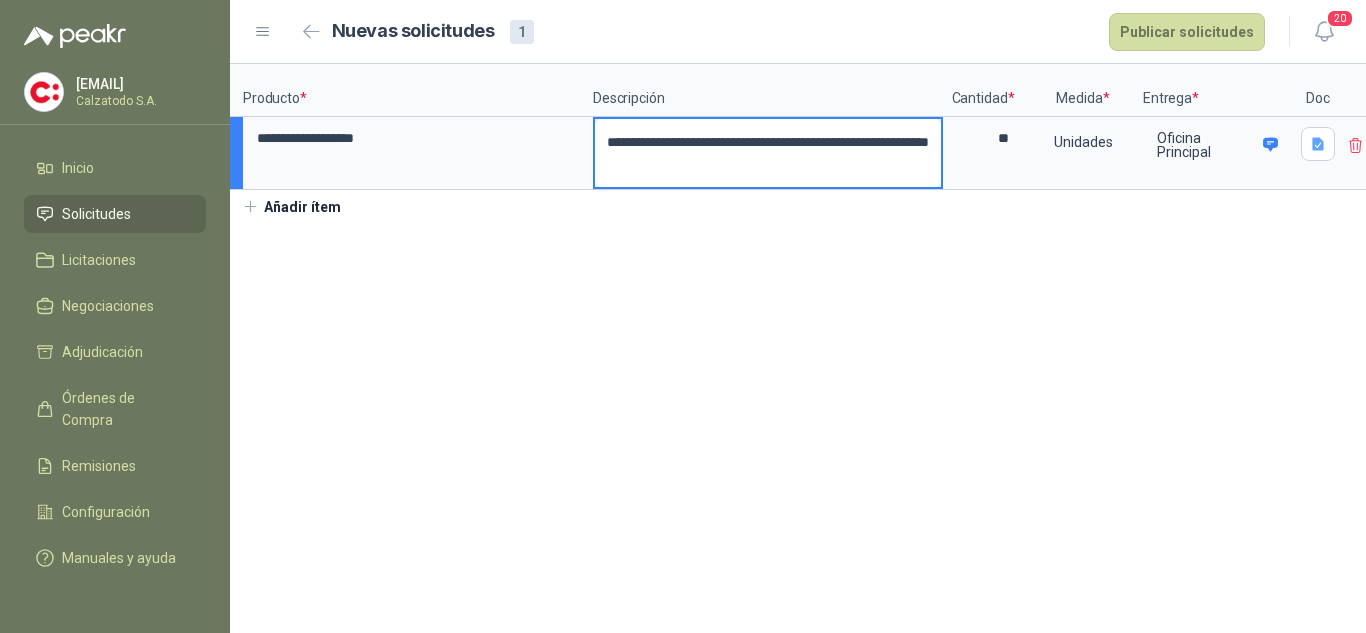 type on "**********" 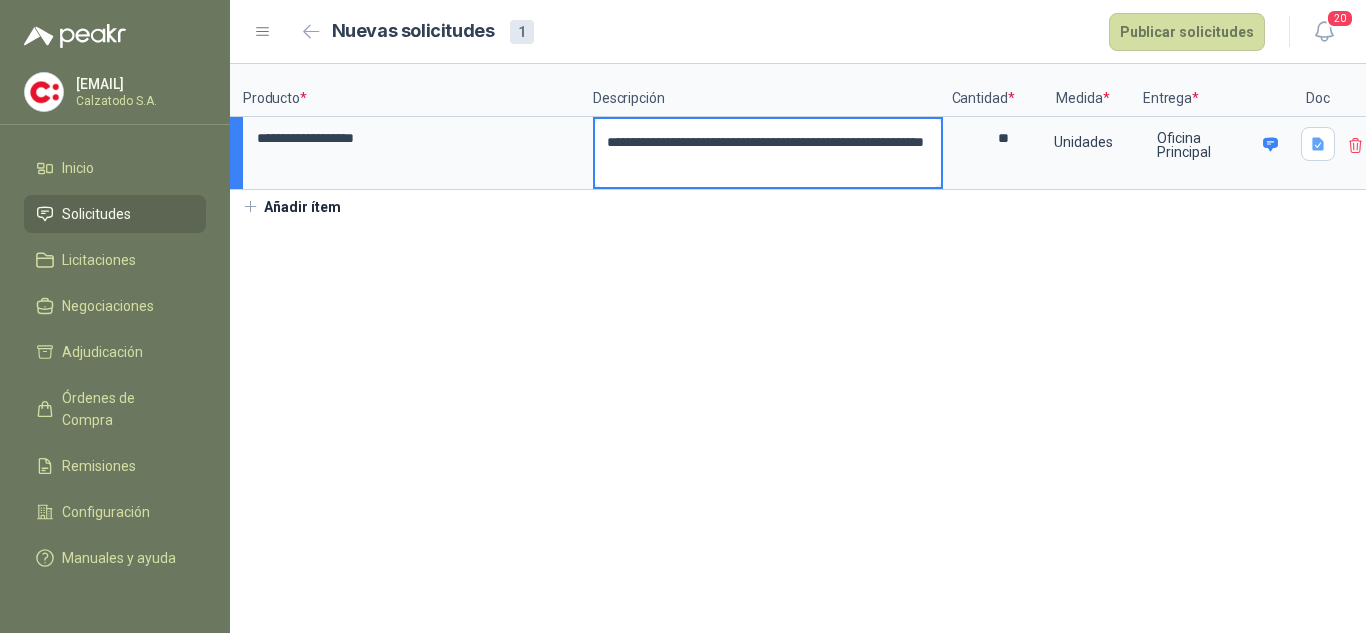 type on "**********" 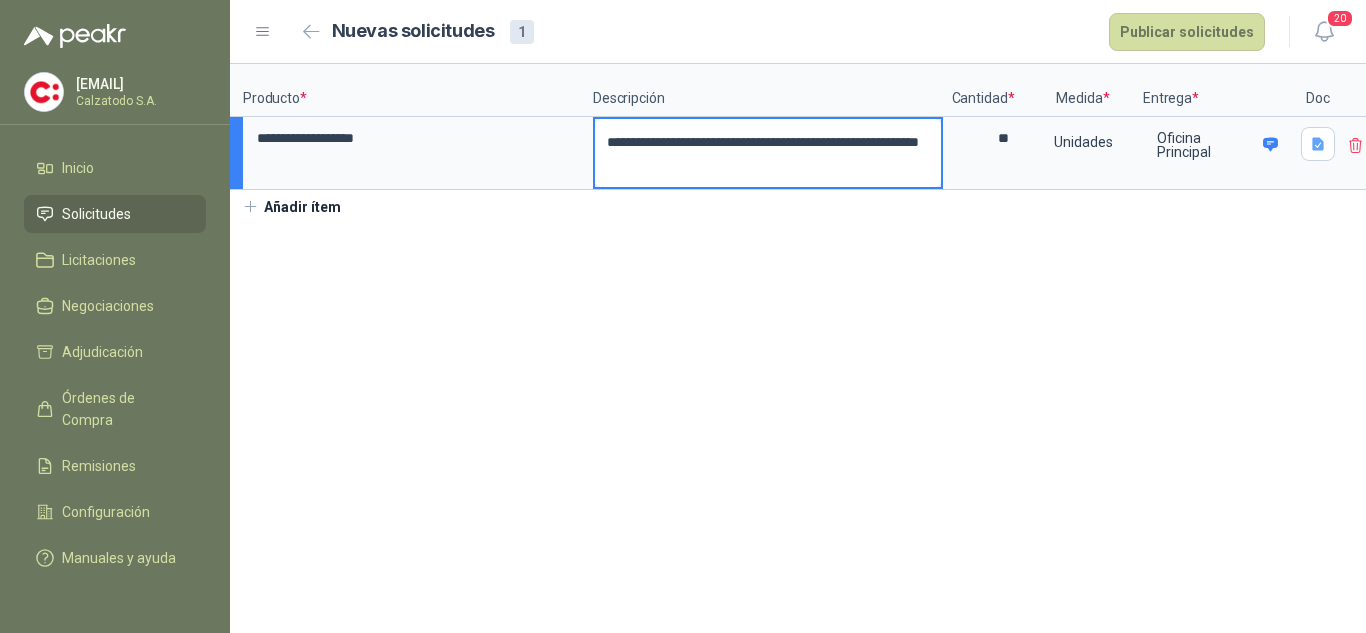 type on "**********" 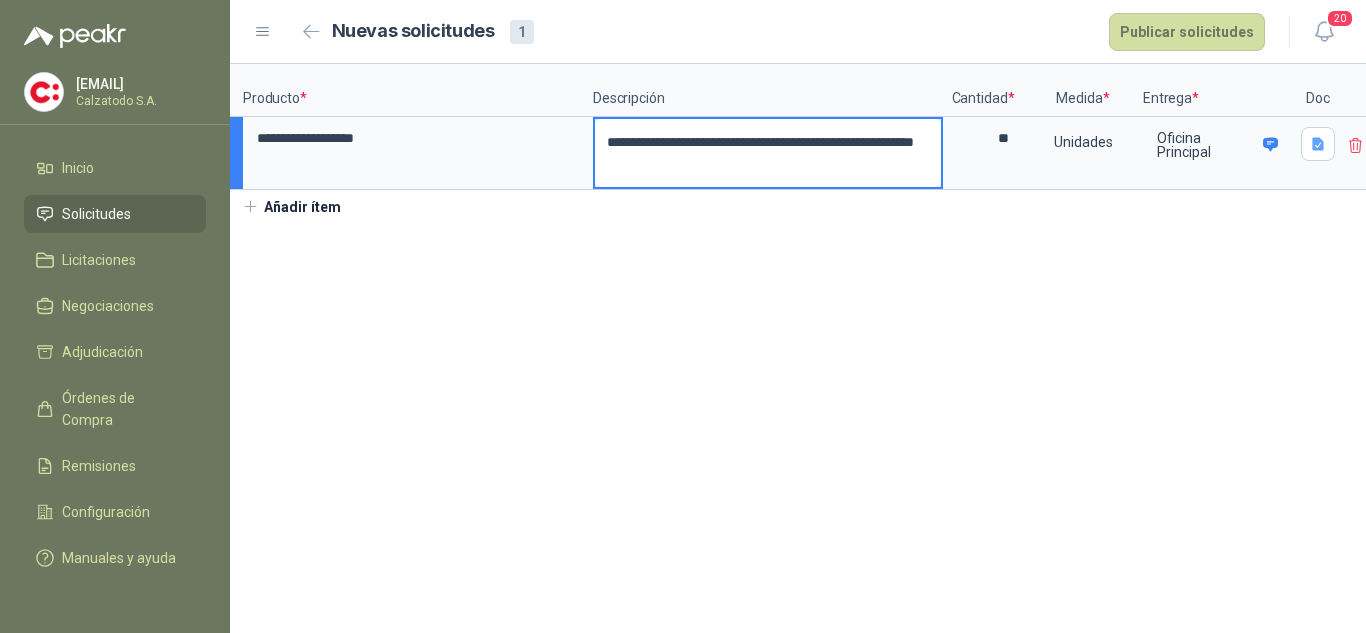type on "**********" 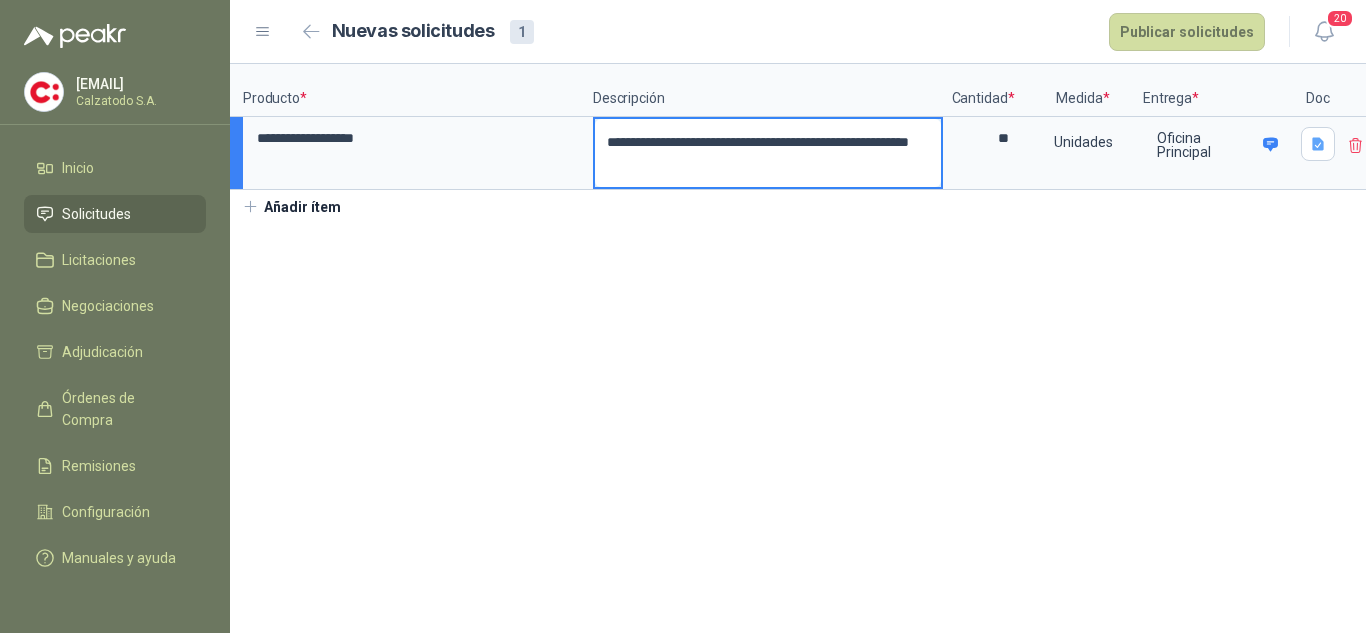 type on "**********" 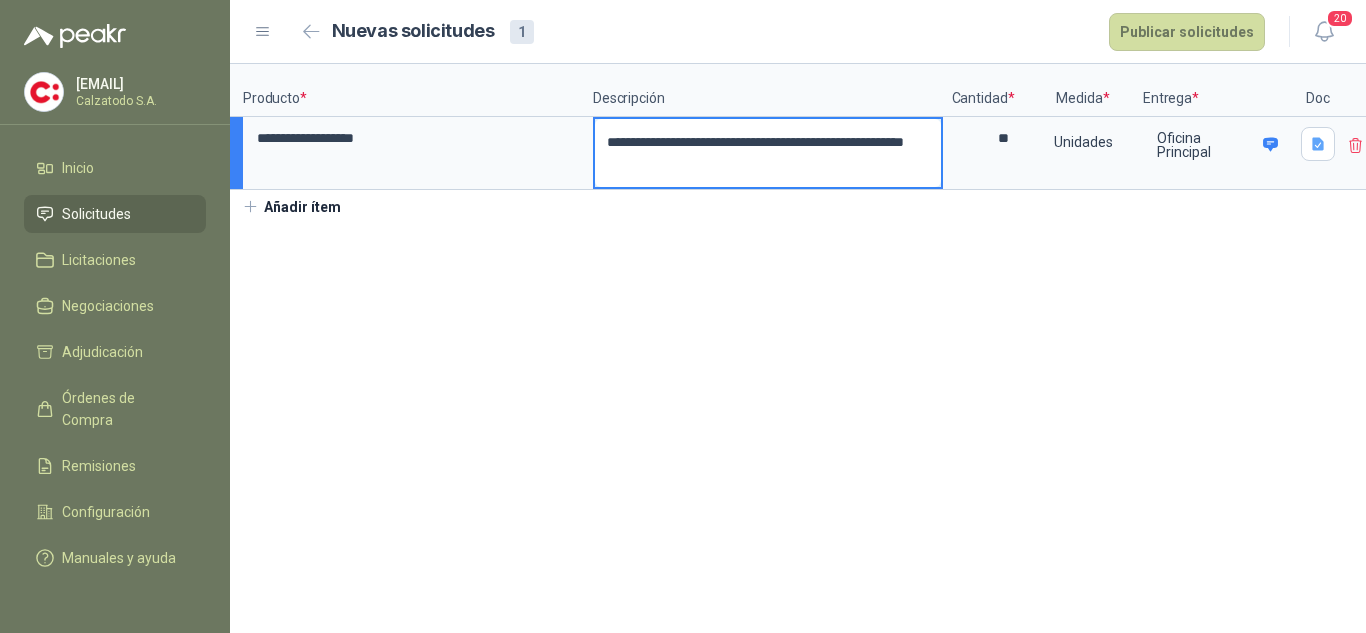 type on "**********" 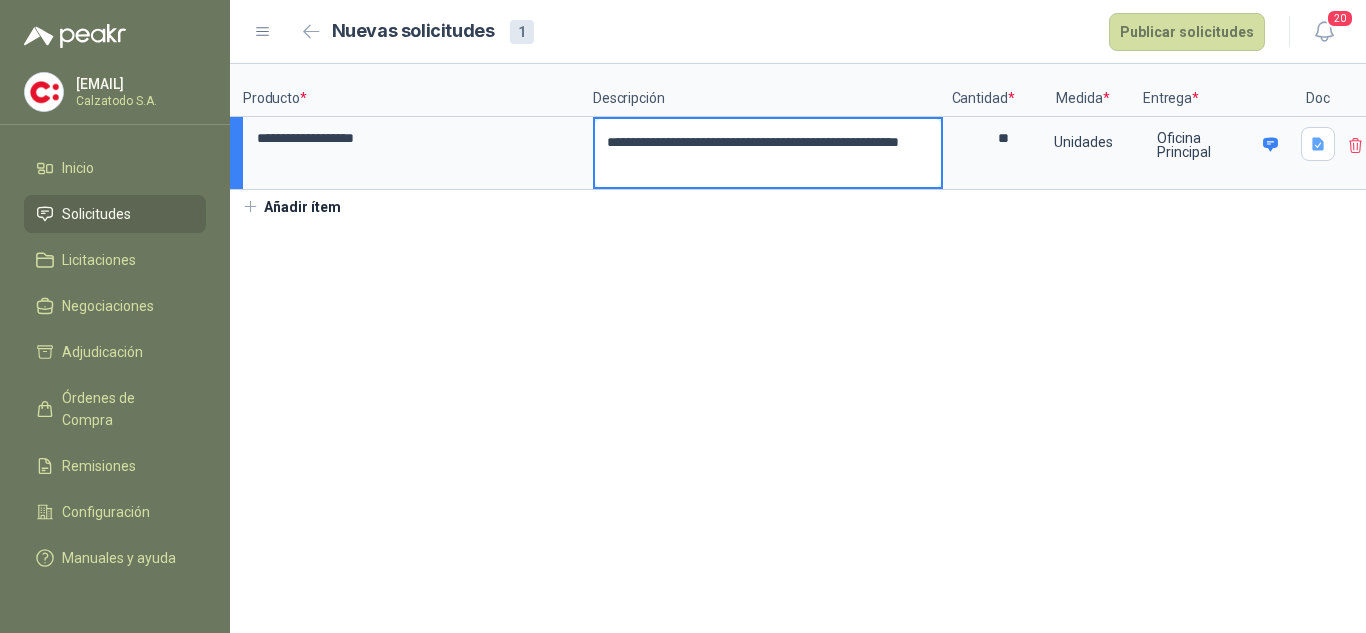 type on "**********" 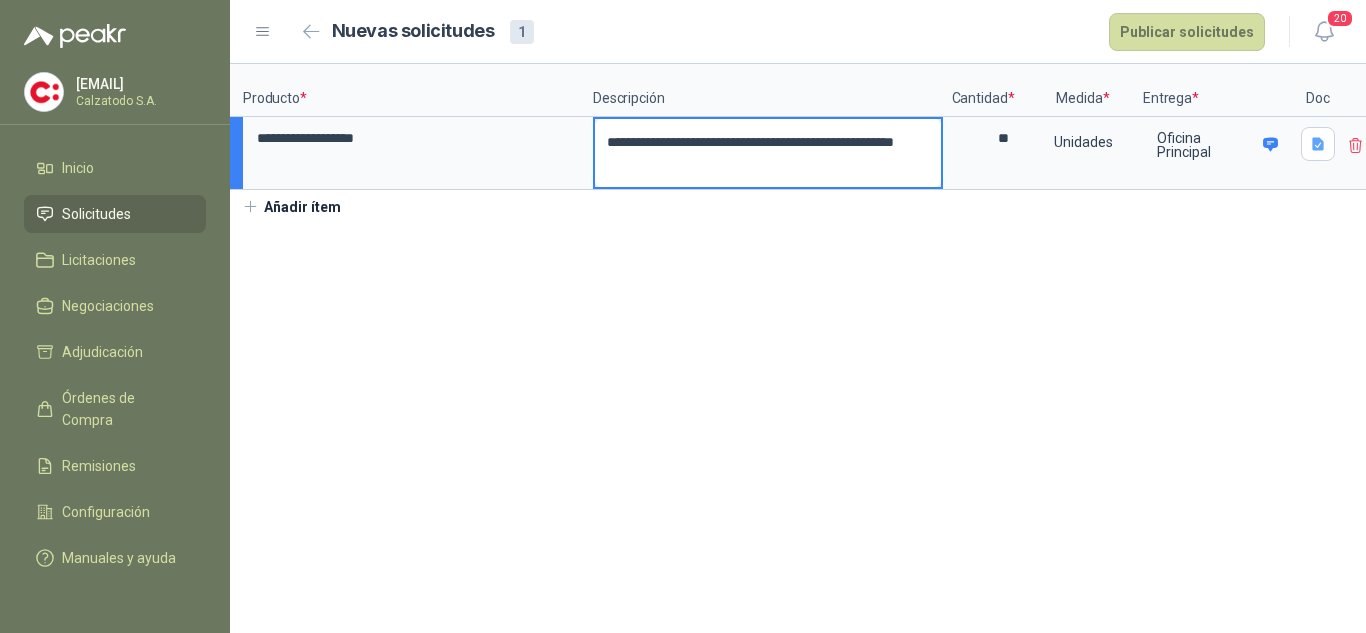 type on "**********" 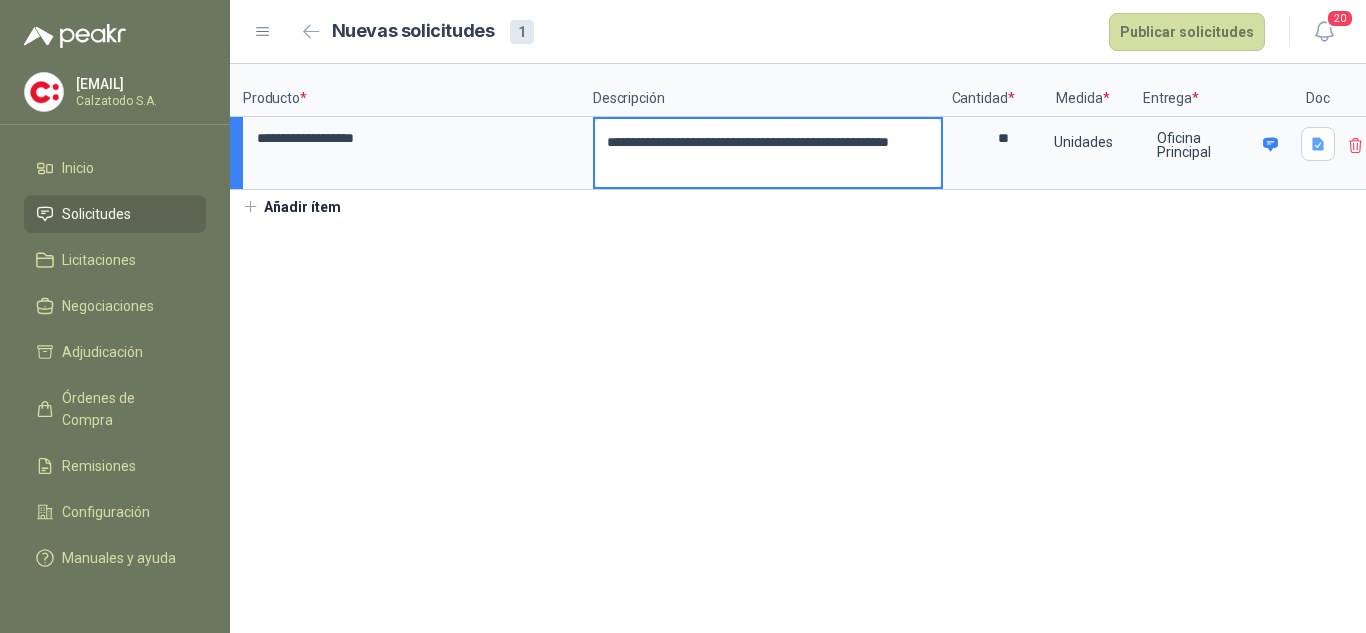 type on "**********" 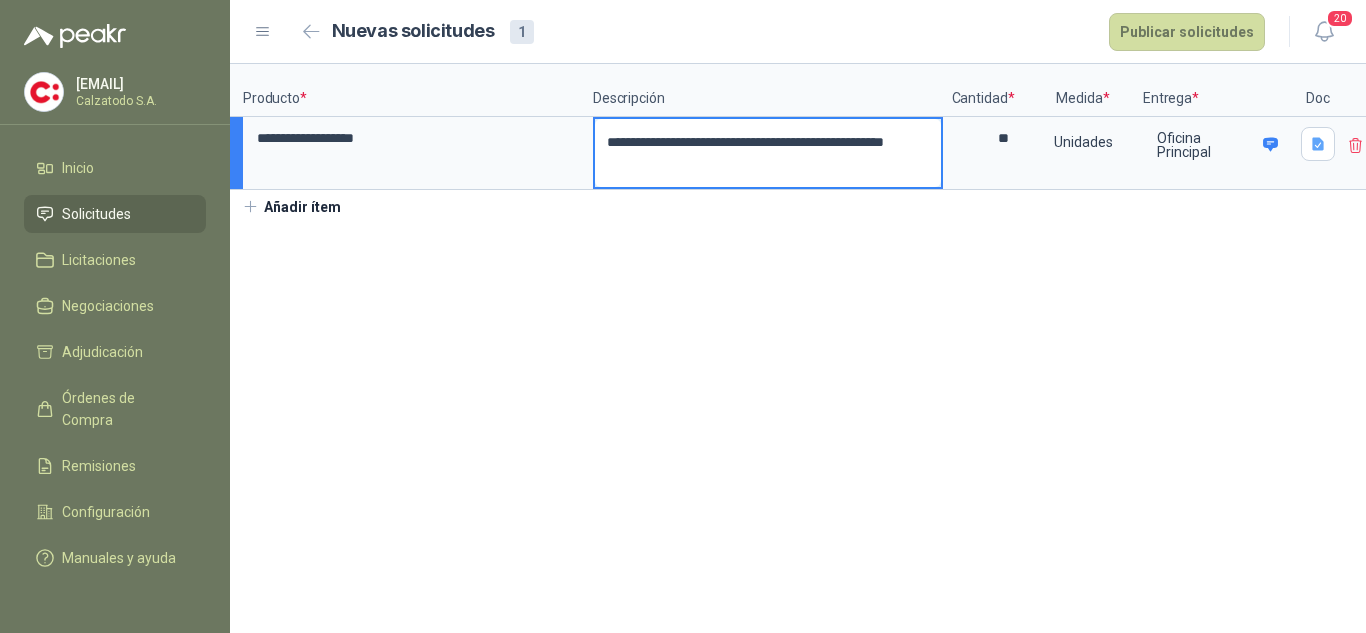 type on "**********" 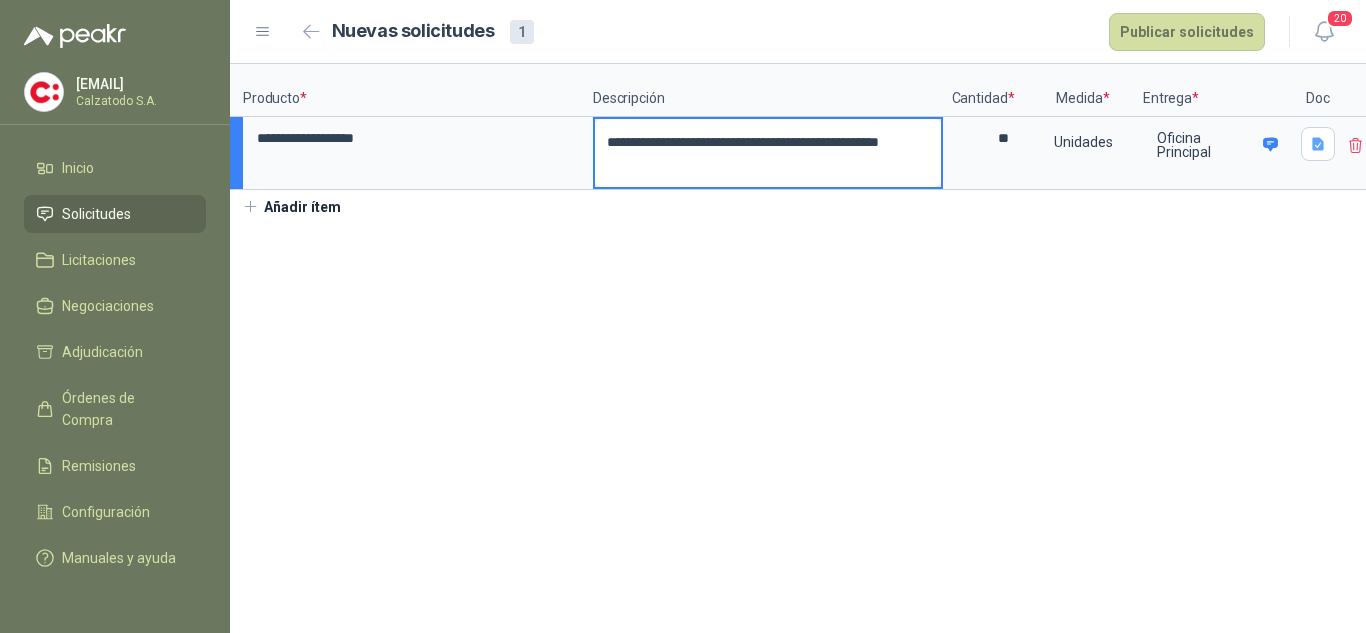 type on "**********" 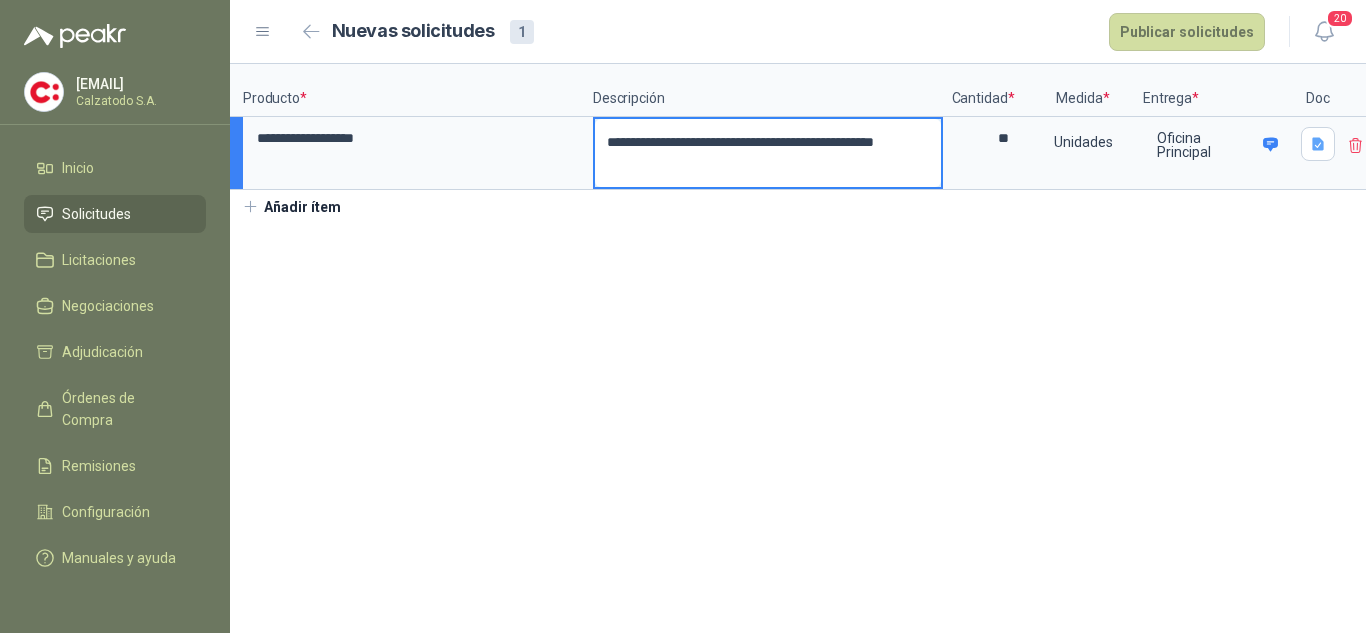 type on "**********" 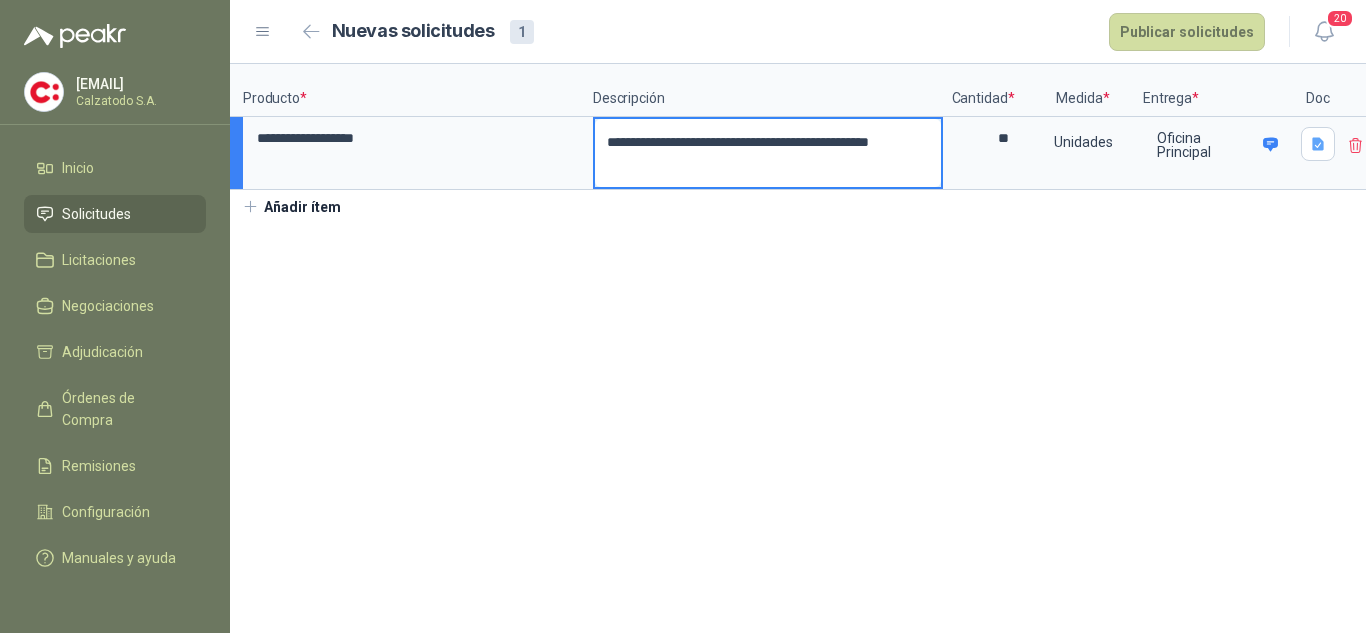 type on "**********" 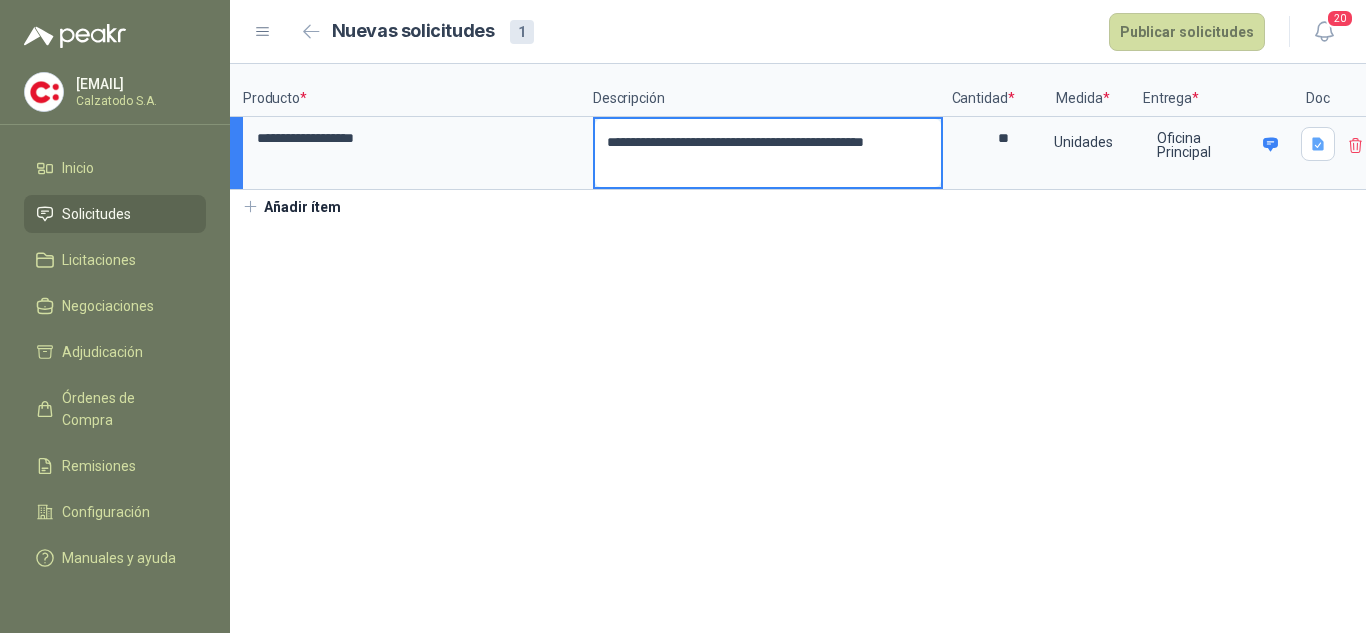 type on "**********" 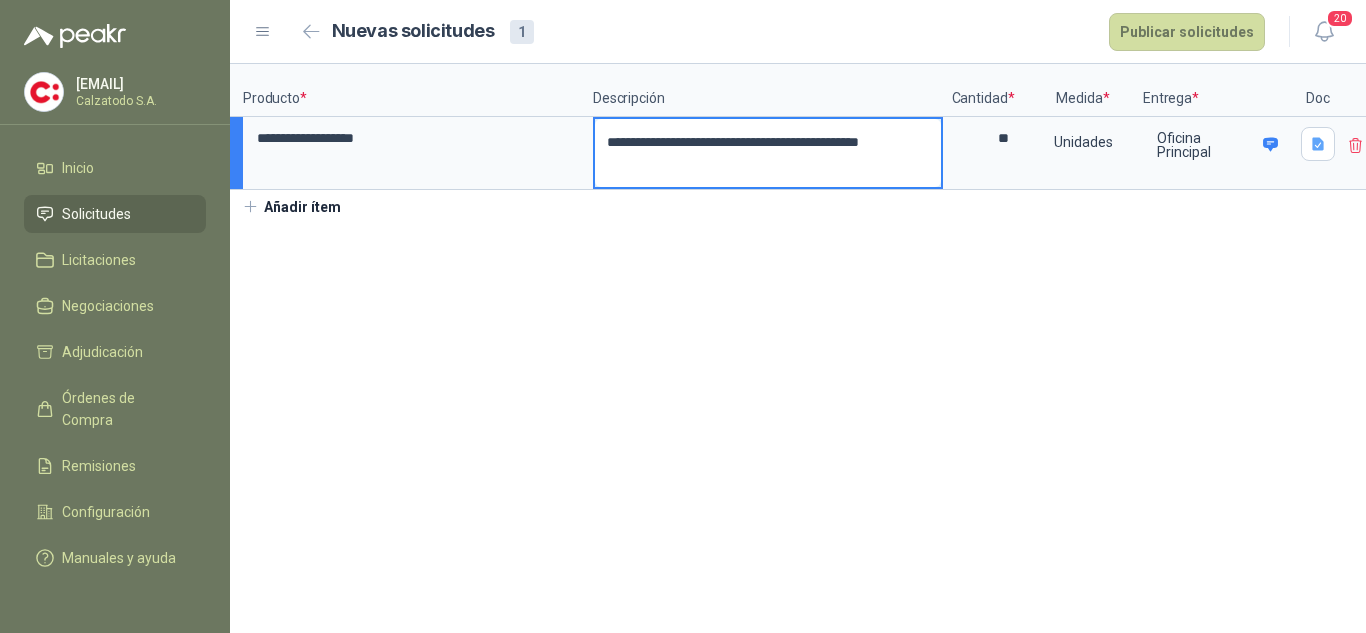 type 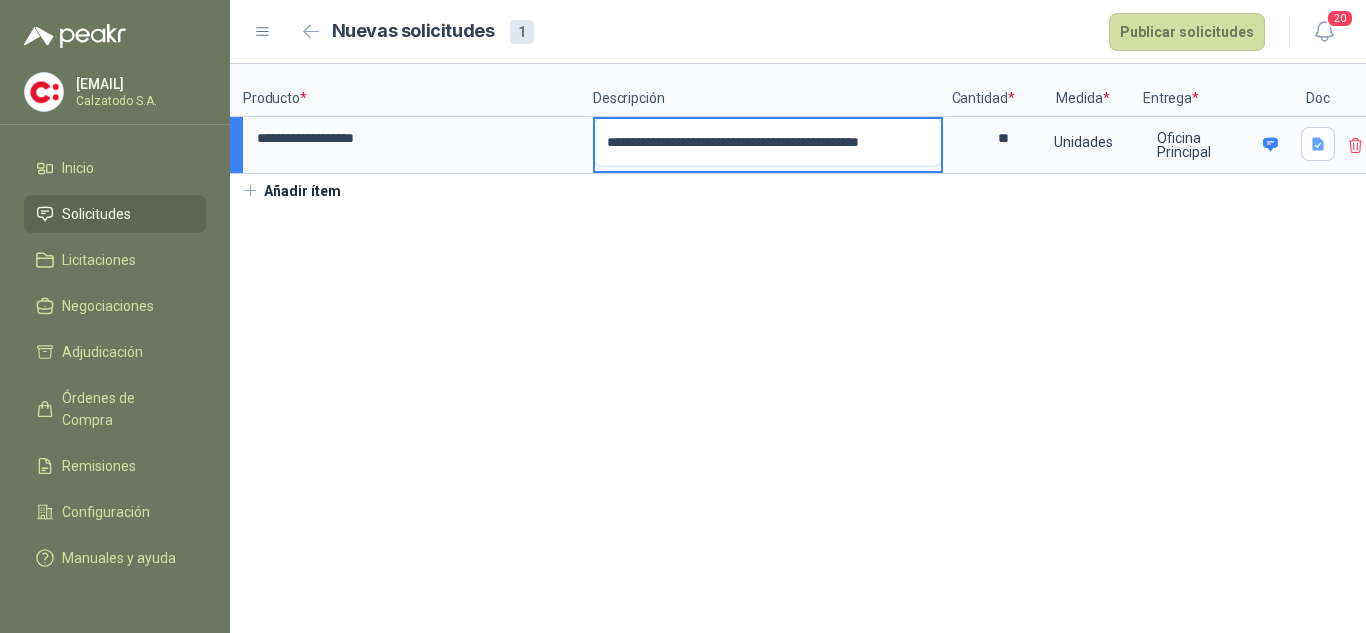 type on "**********" 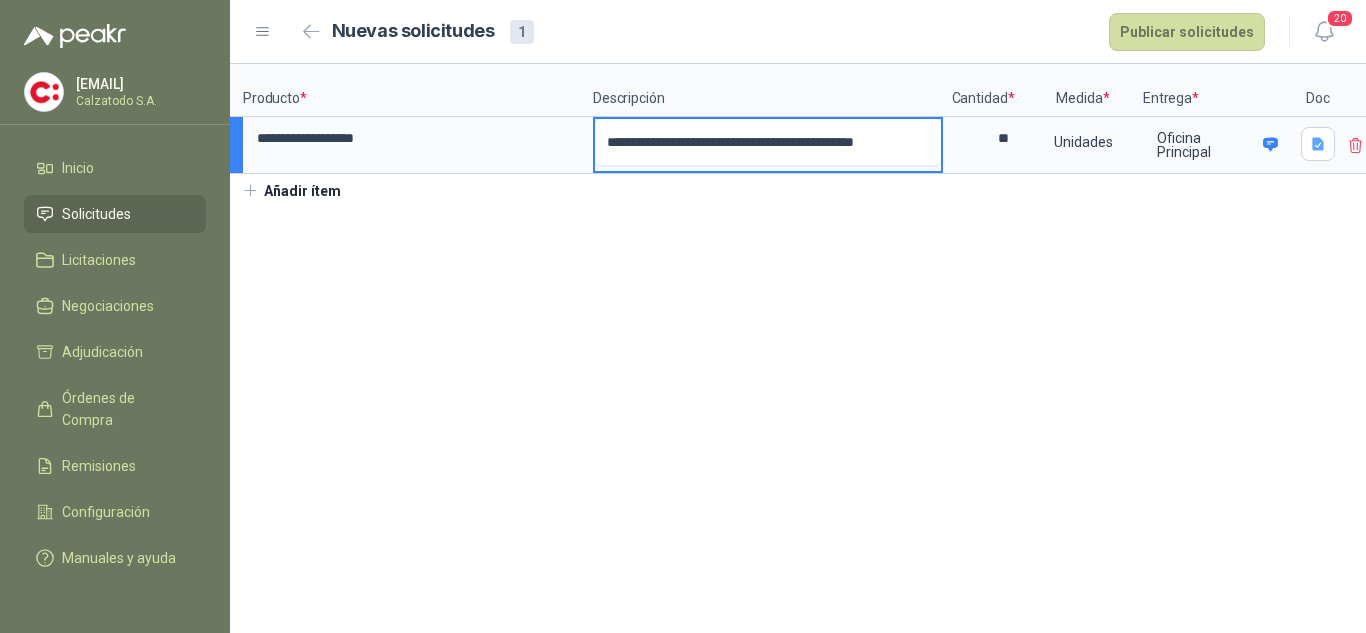 type on "**********" 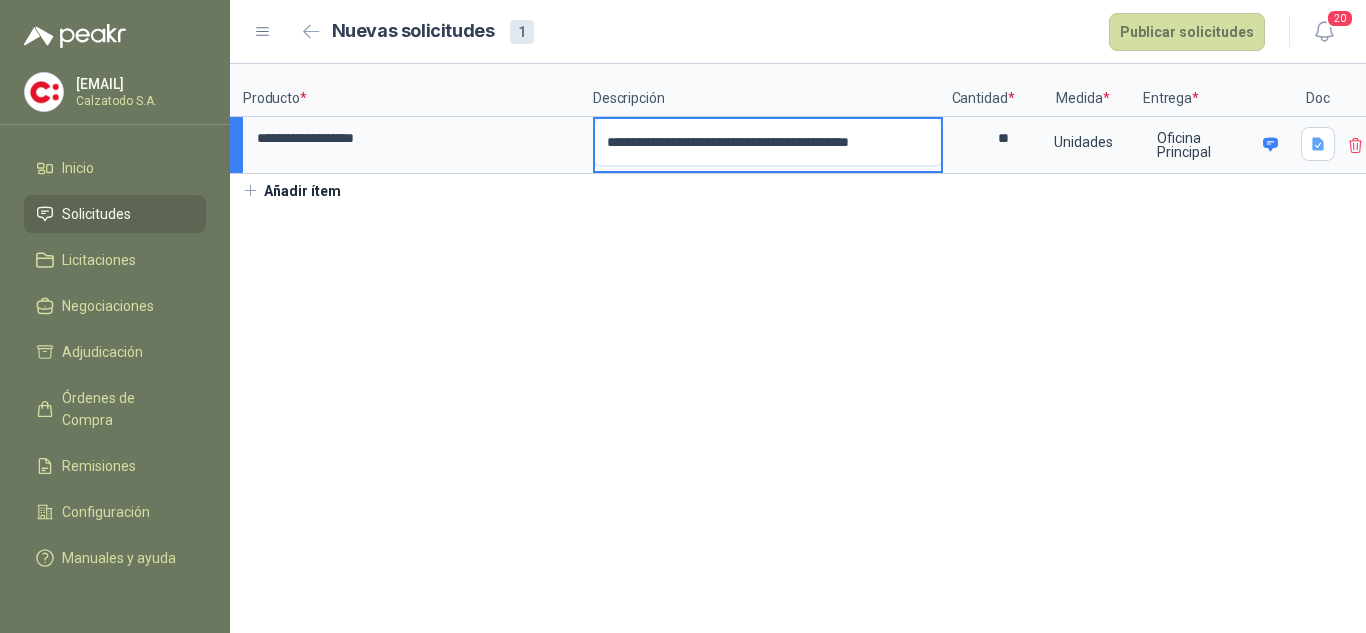 type on "**********" 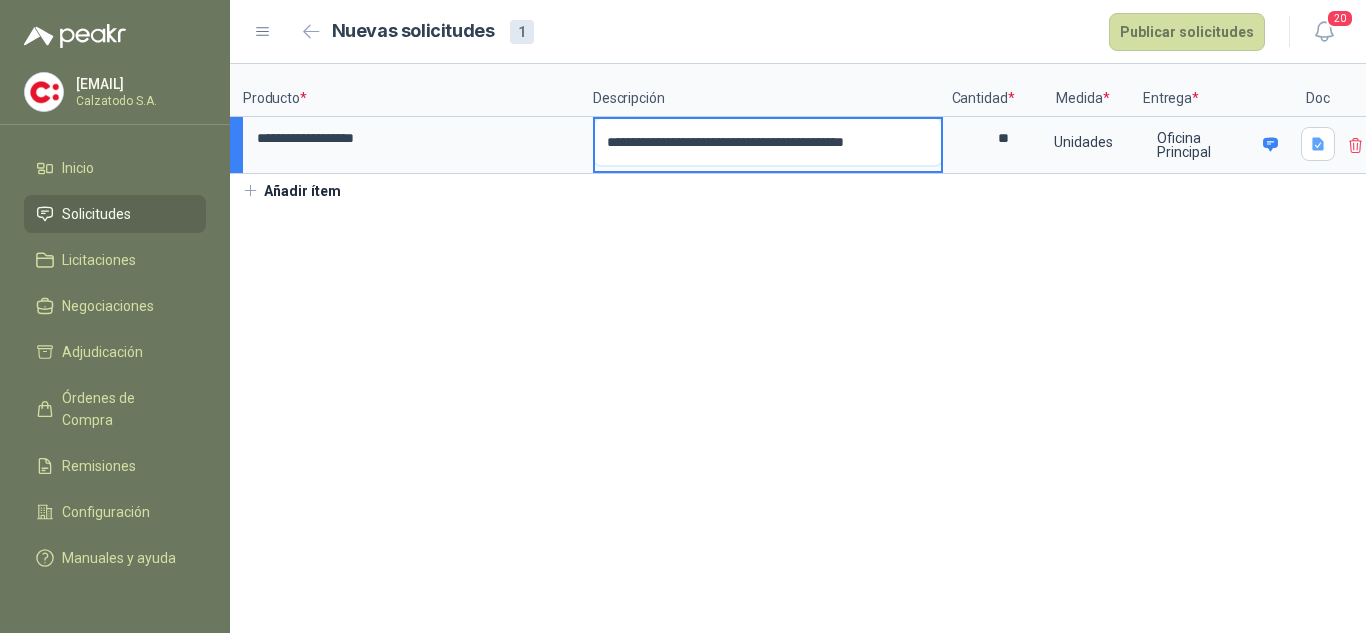 type on "**********" 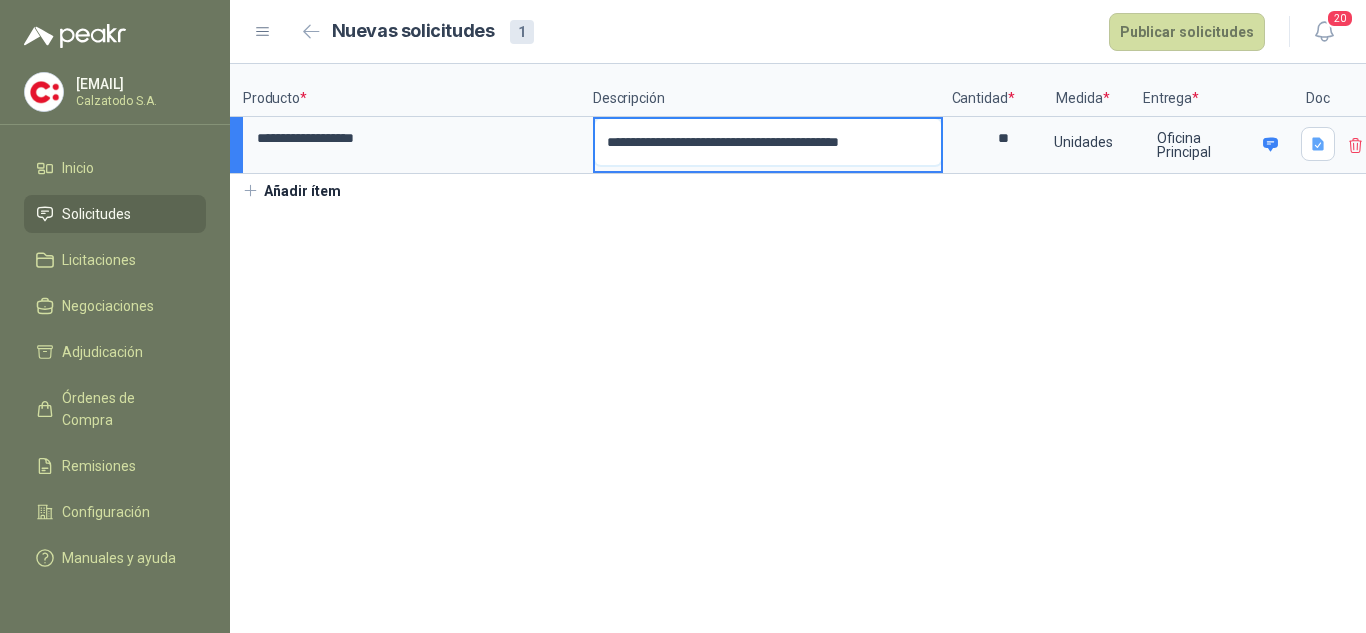 type on "**********" 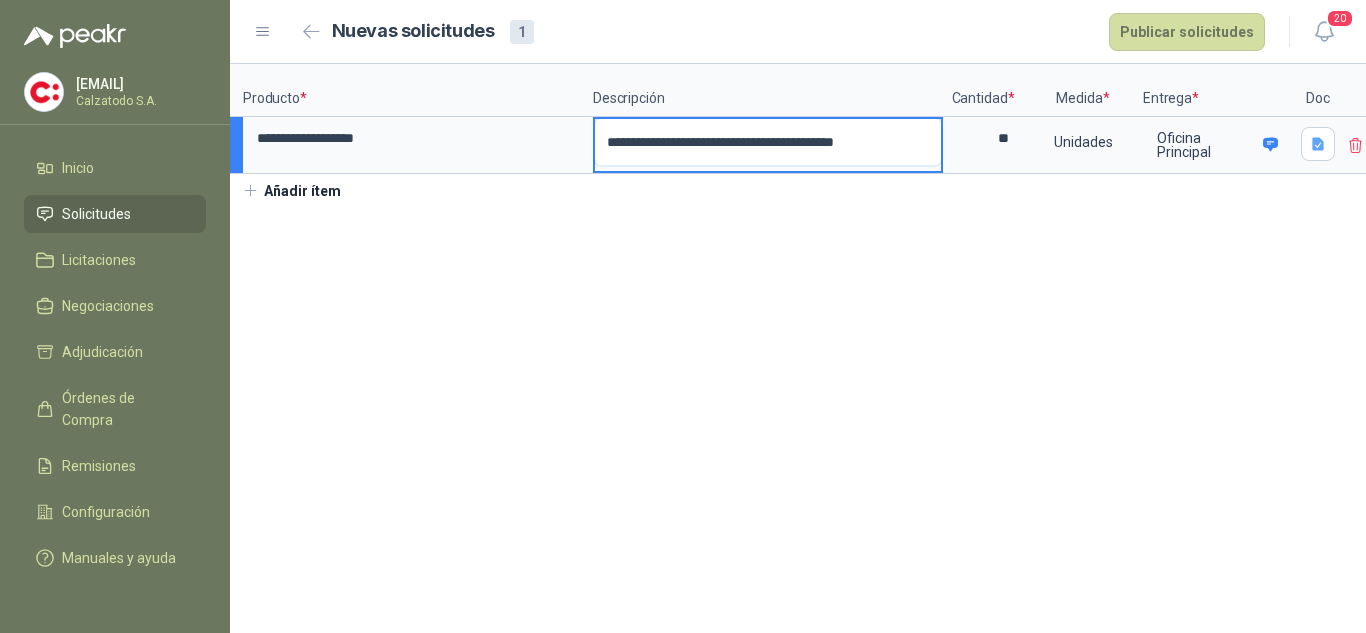 type on "**********" 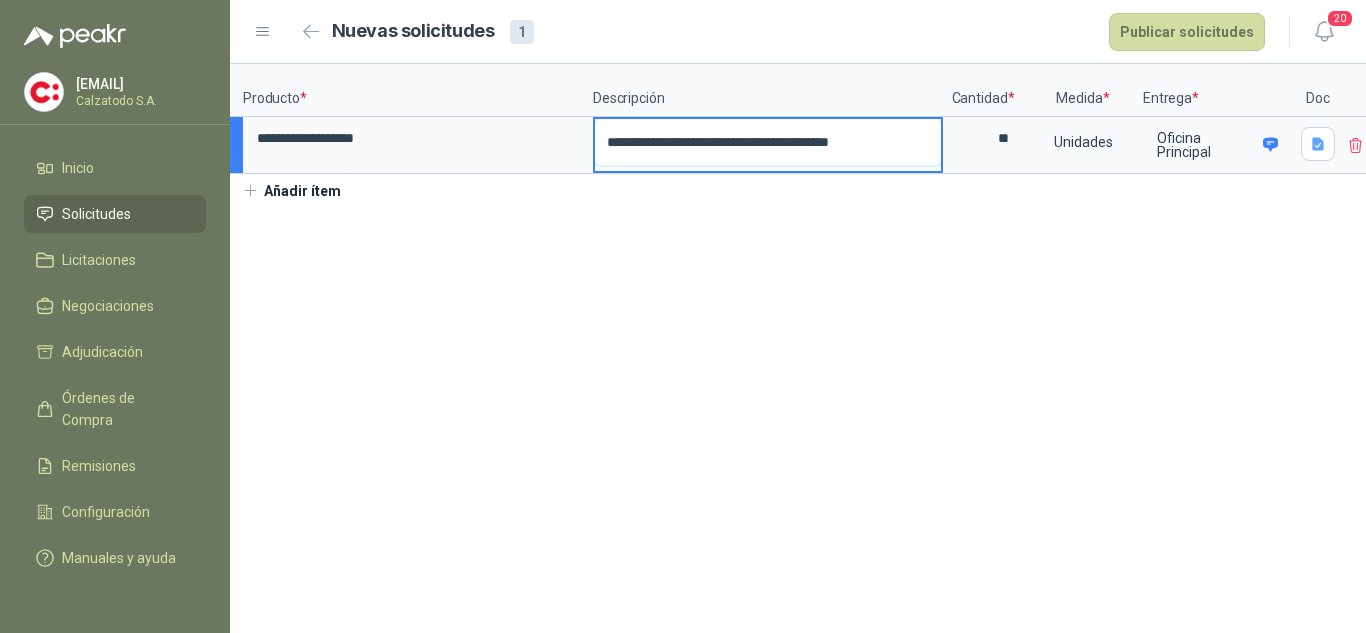 type on "**********" 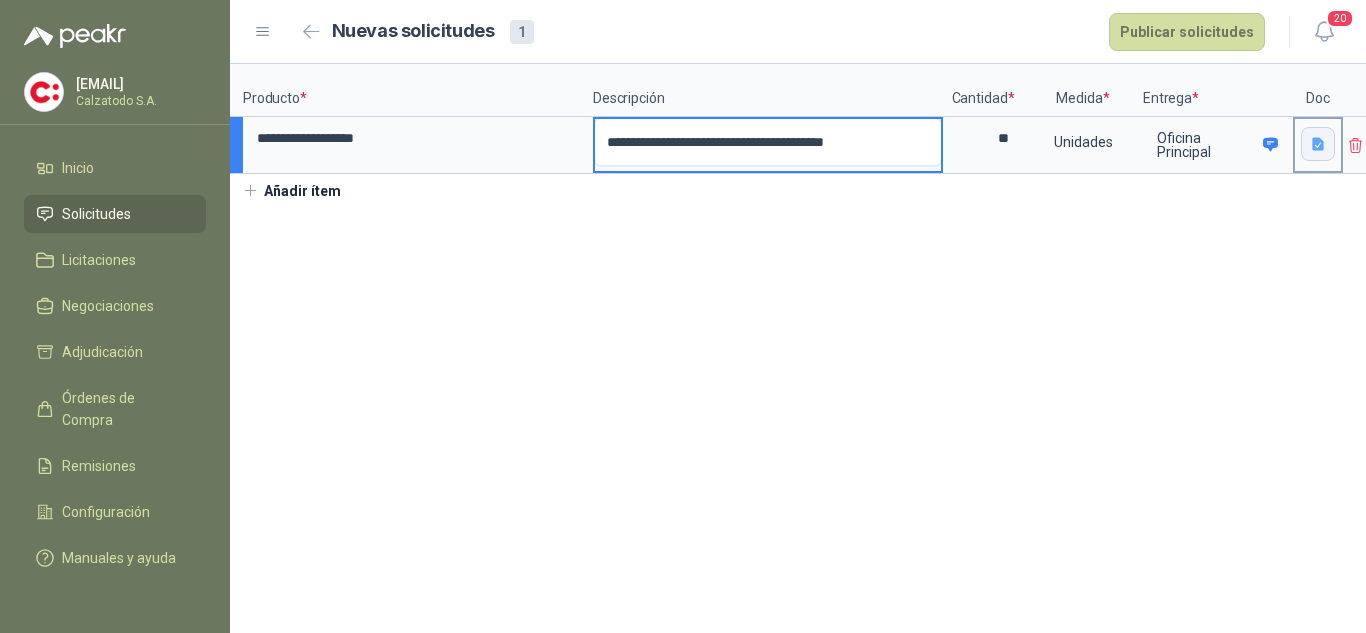 type on "**********" 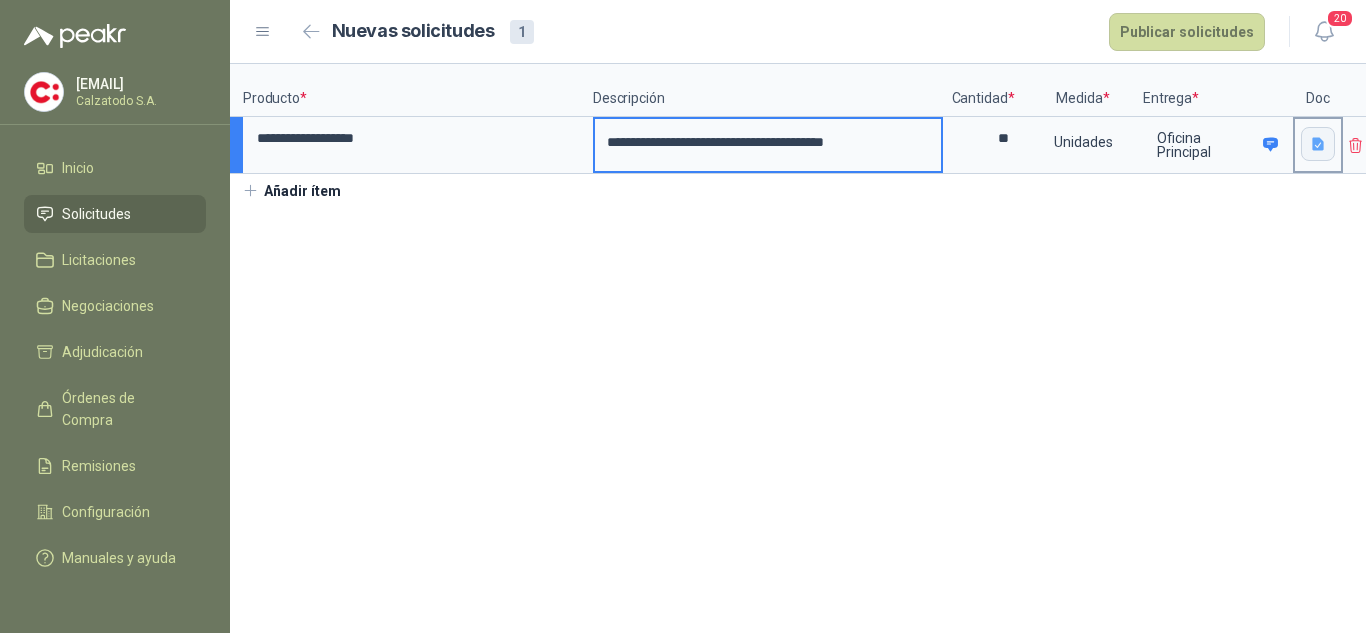 click at bounding box center [1318, 144] 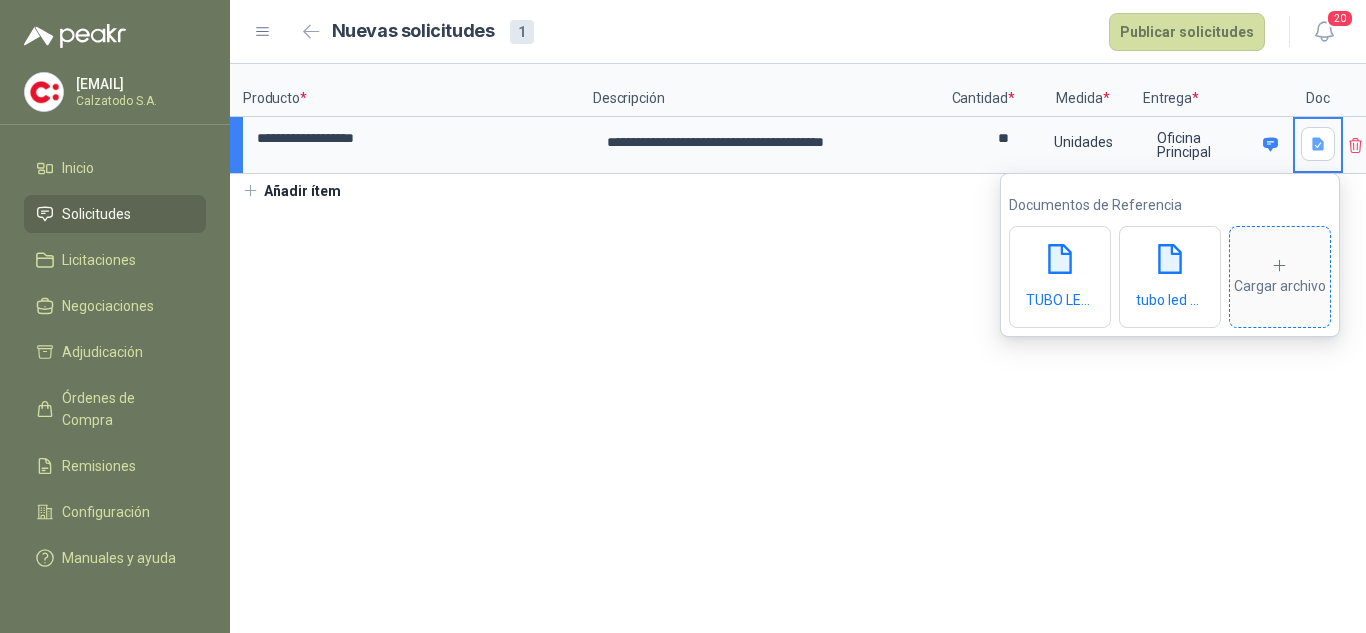 click on "Cargar archivo" at bounding box center [1280, 277] 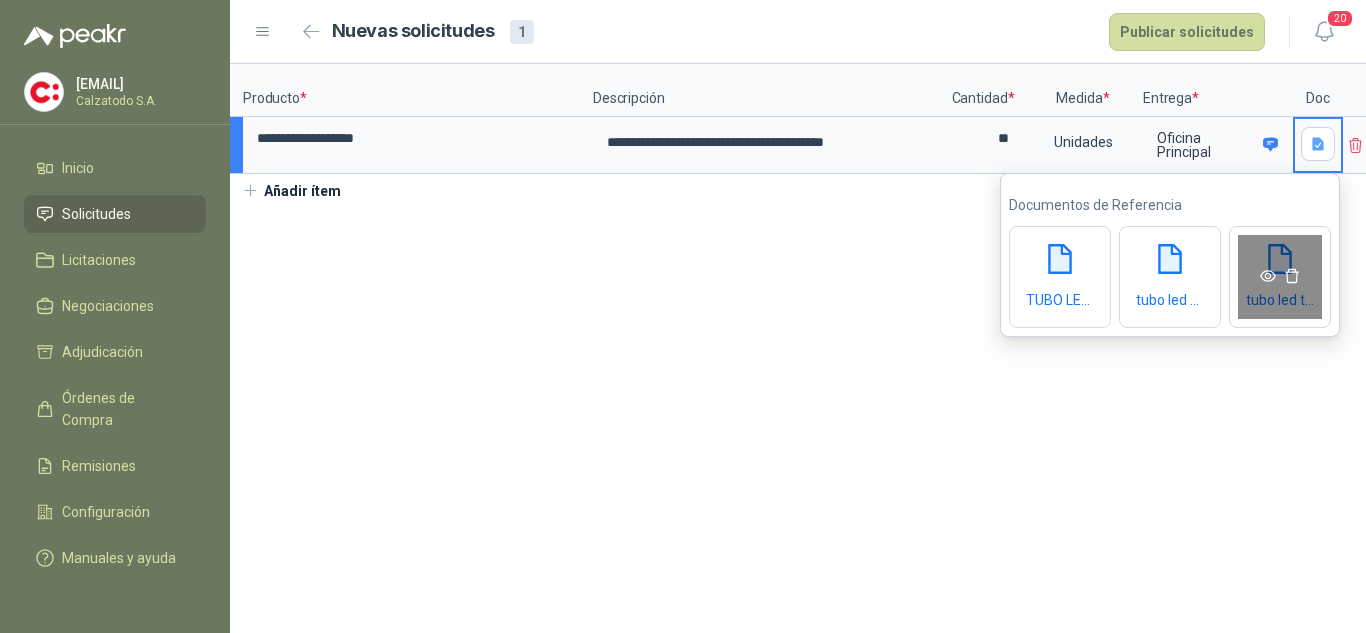 click 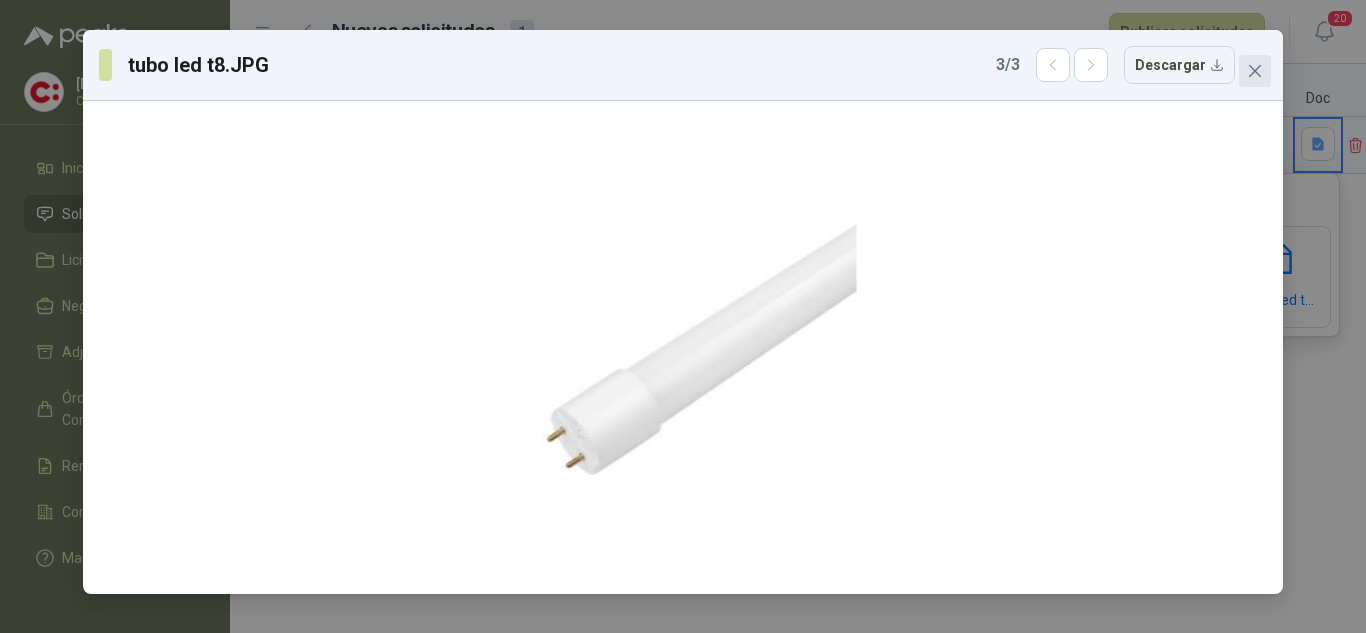 click 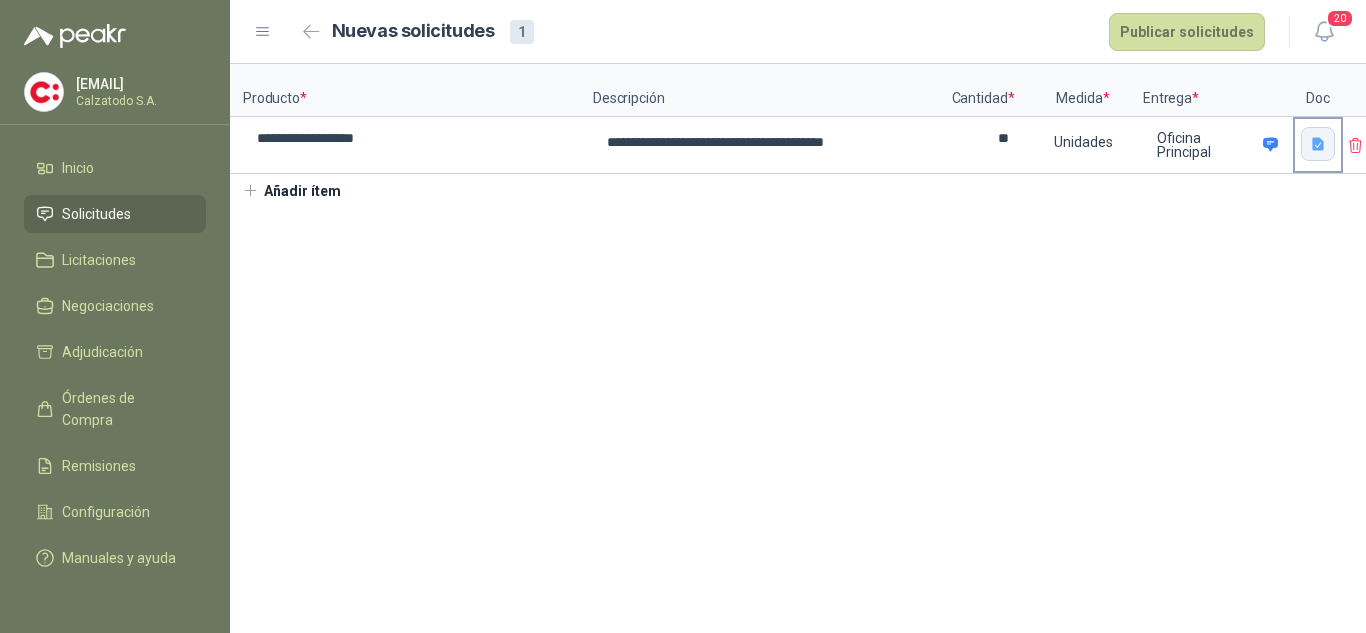 click 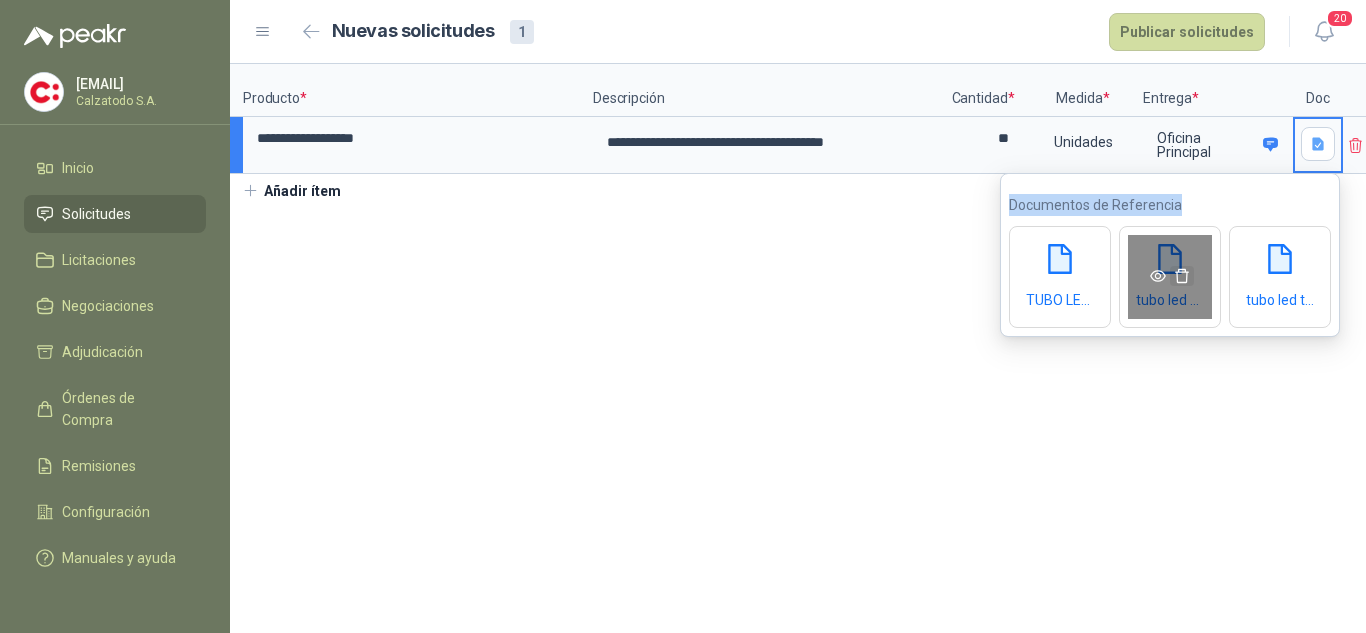 click 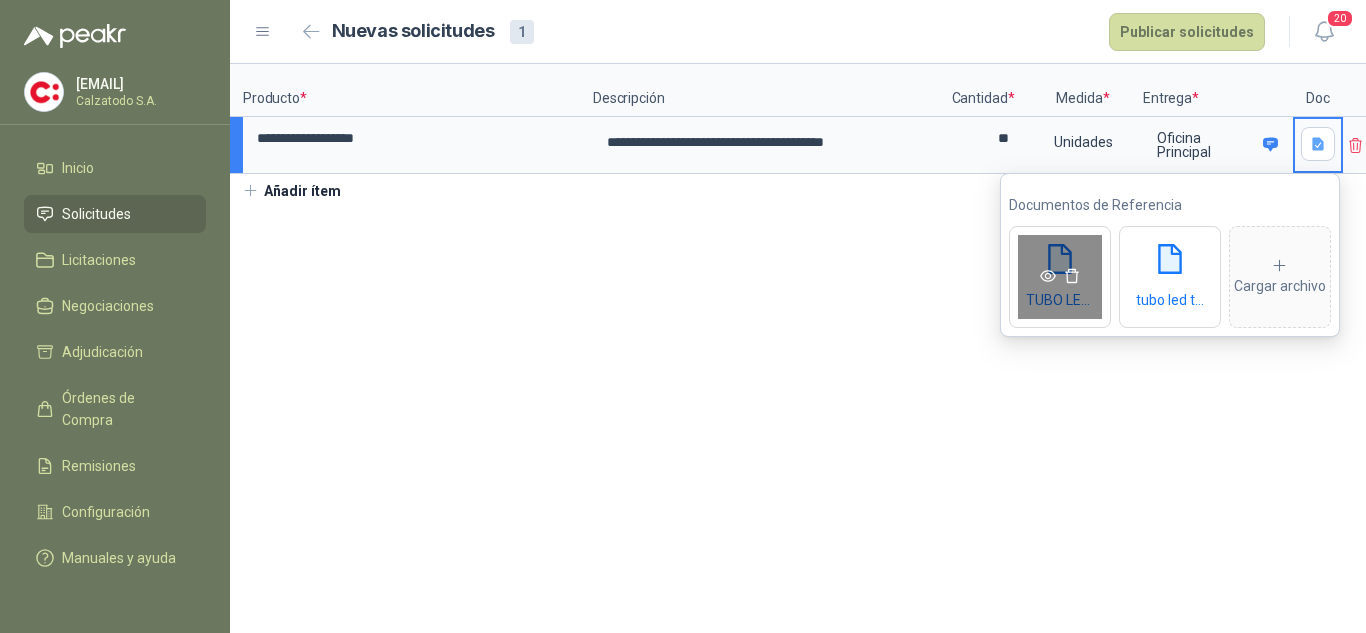 click 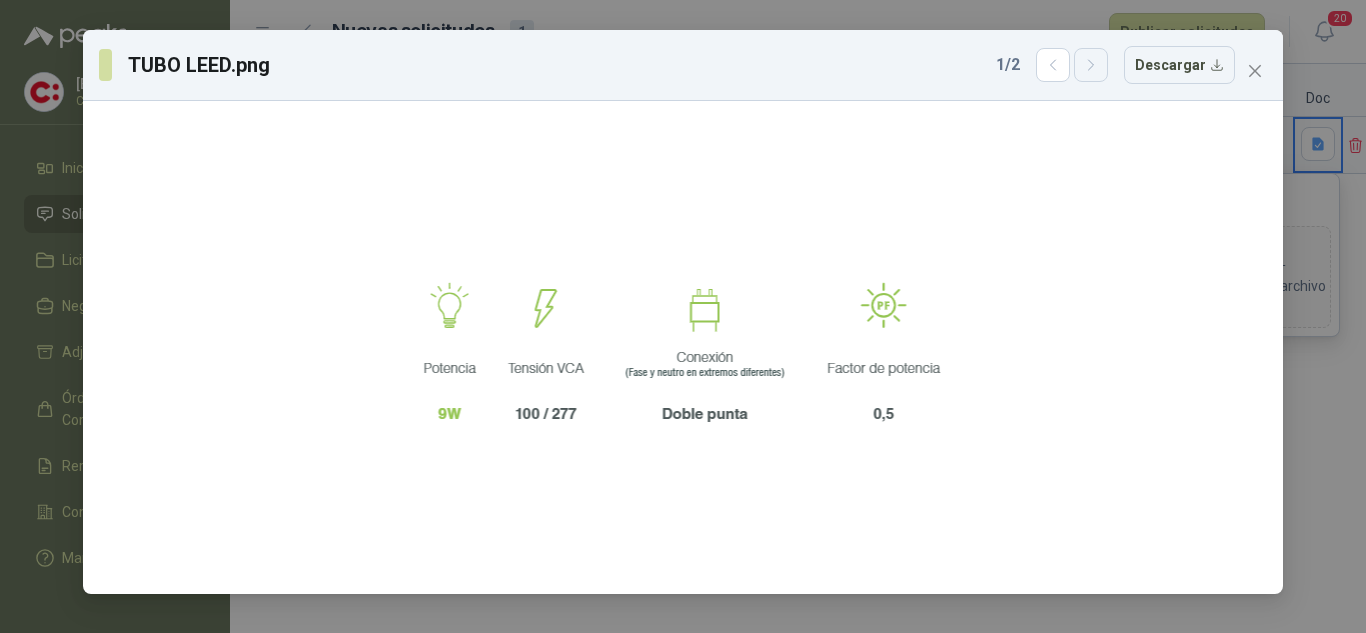 click 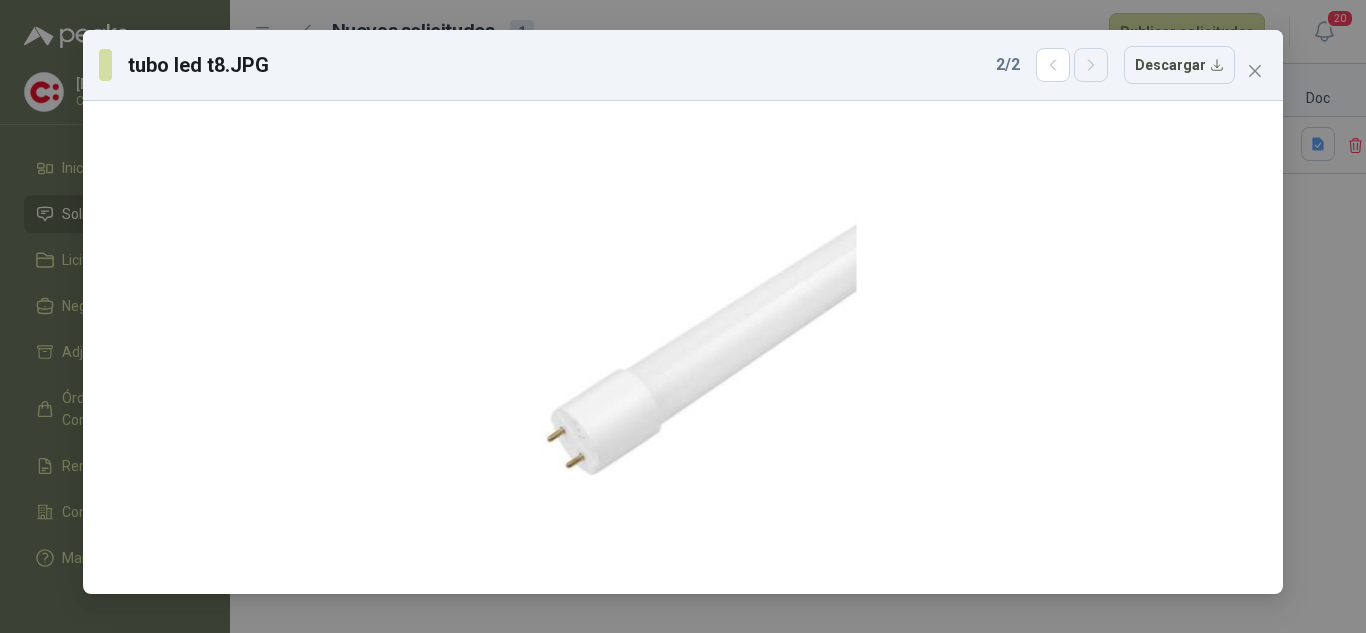 click 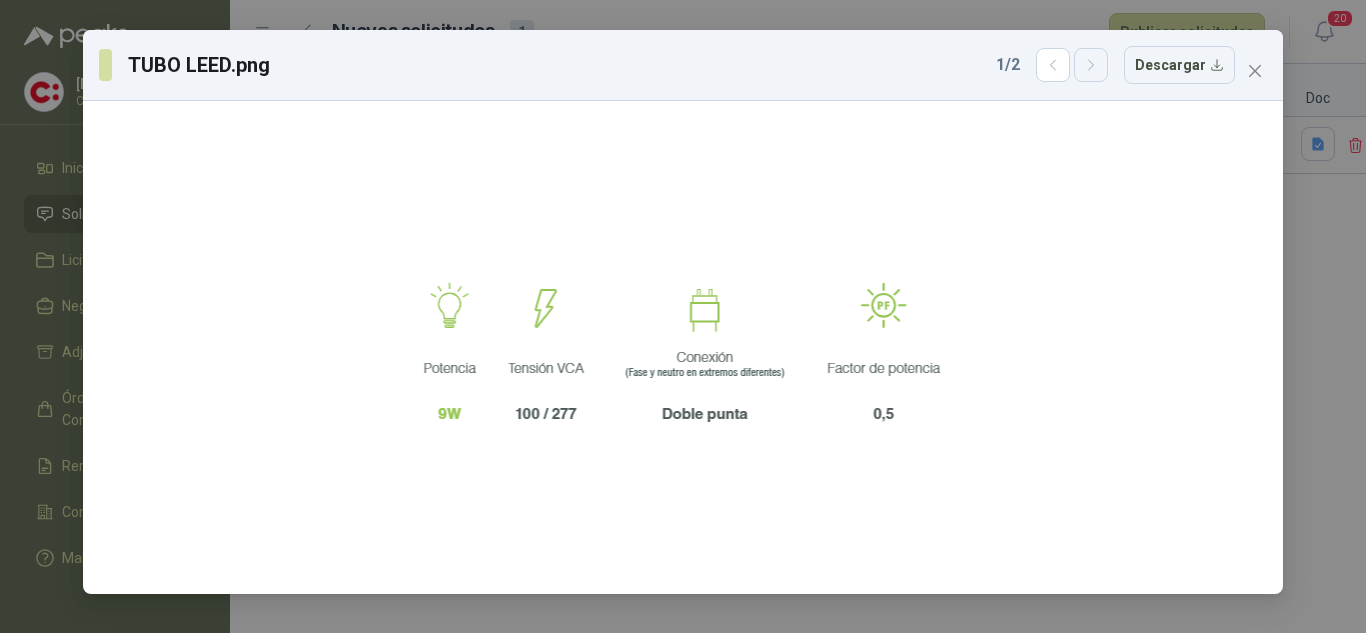 click 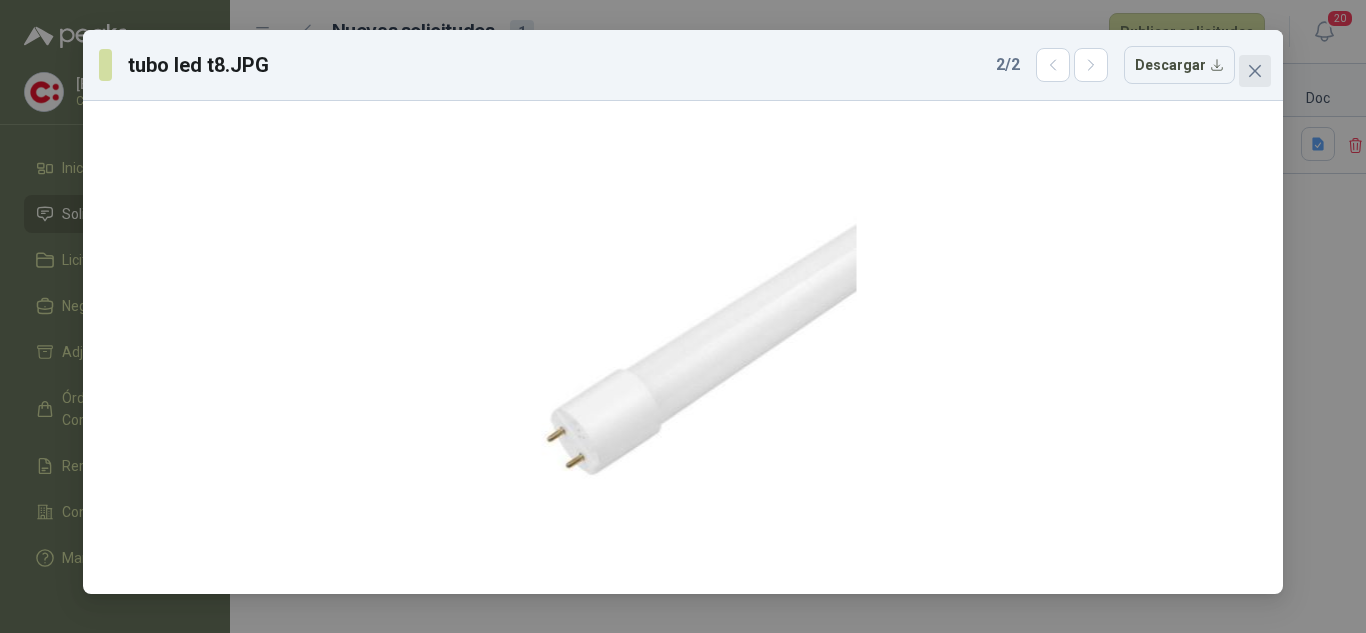 click 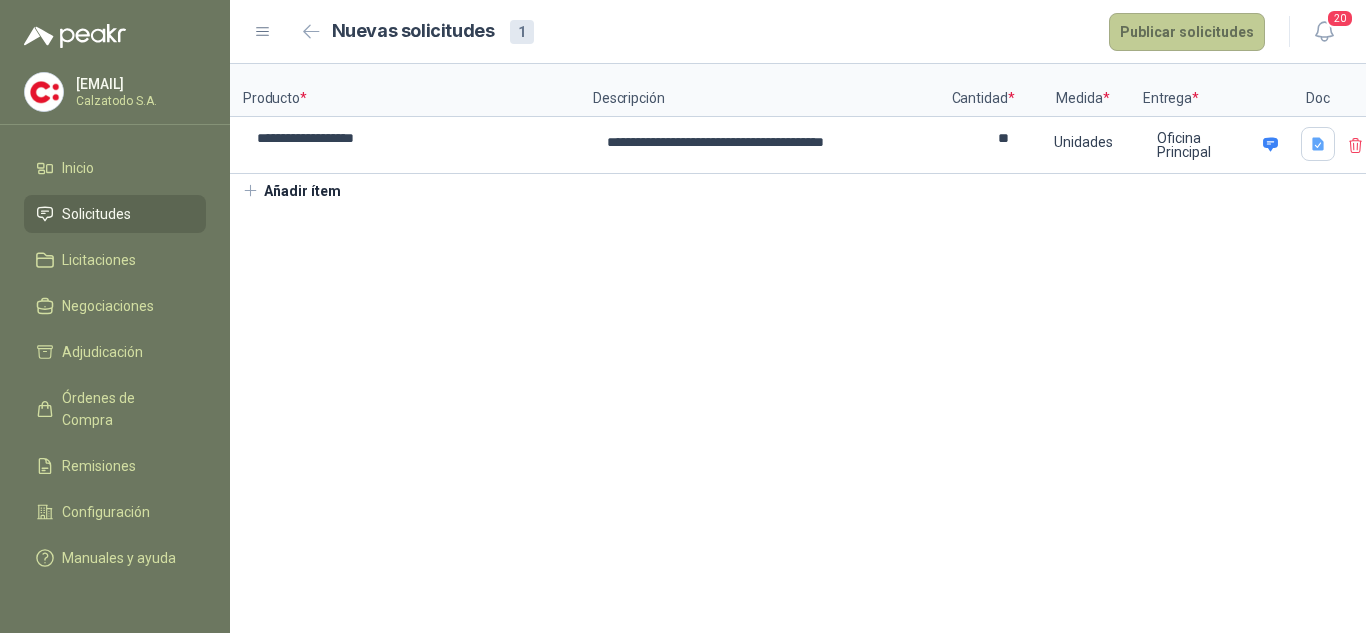 click on "Publicar solicitudes" at bounding box center [1187, 32] 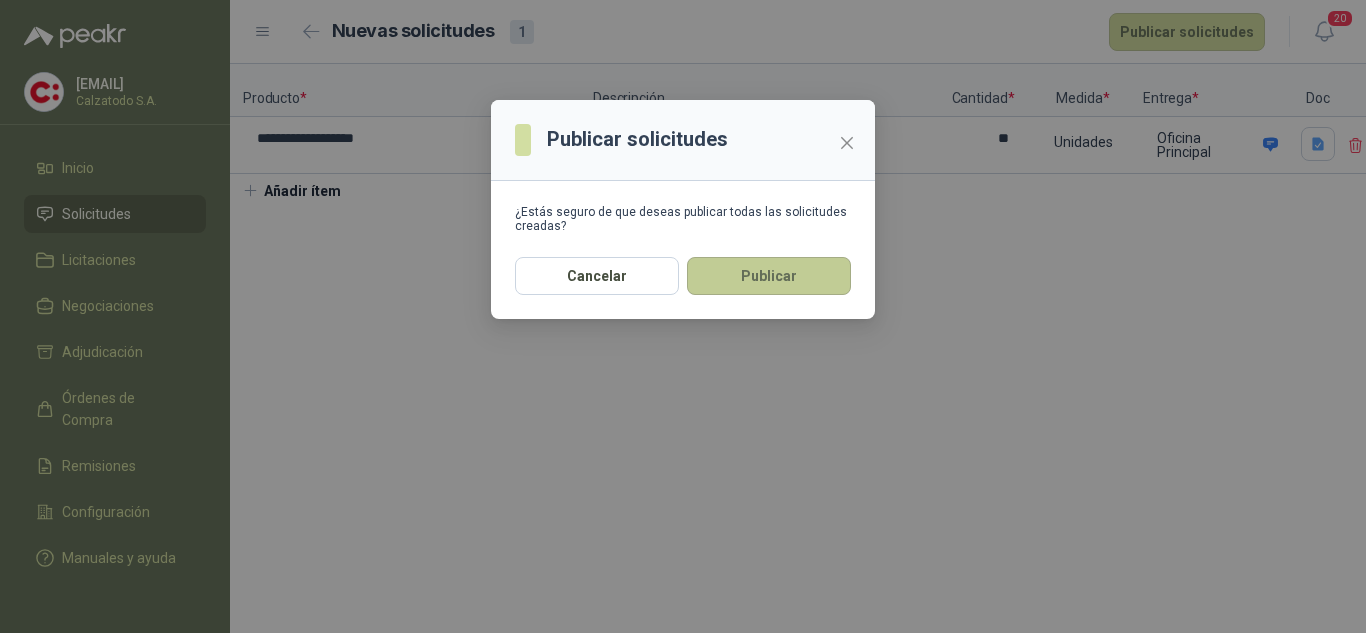 click on "Publicar" at bounding box center (769, 276) 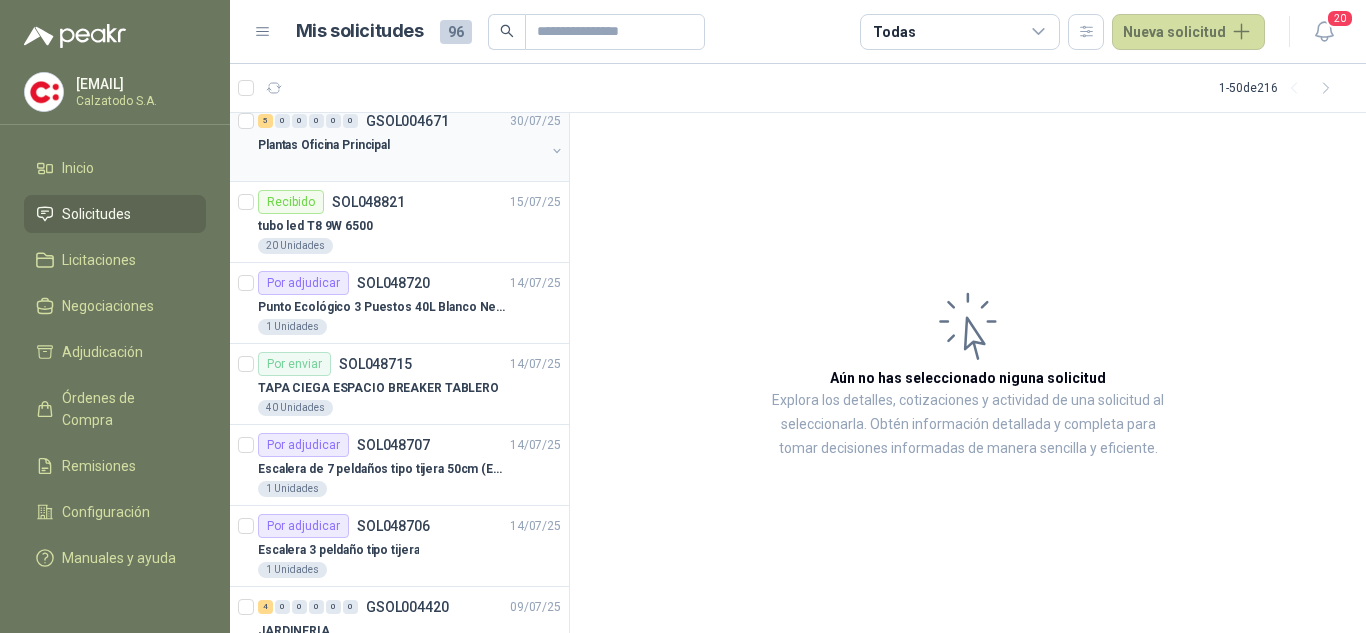 scroll, scrollTop: 200, scrollLeft: 0, axis: vertical 